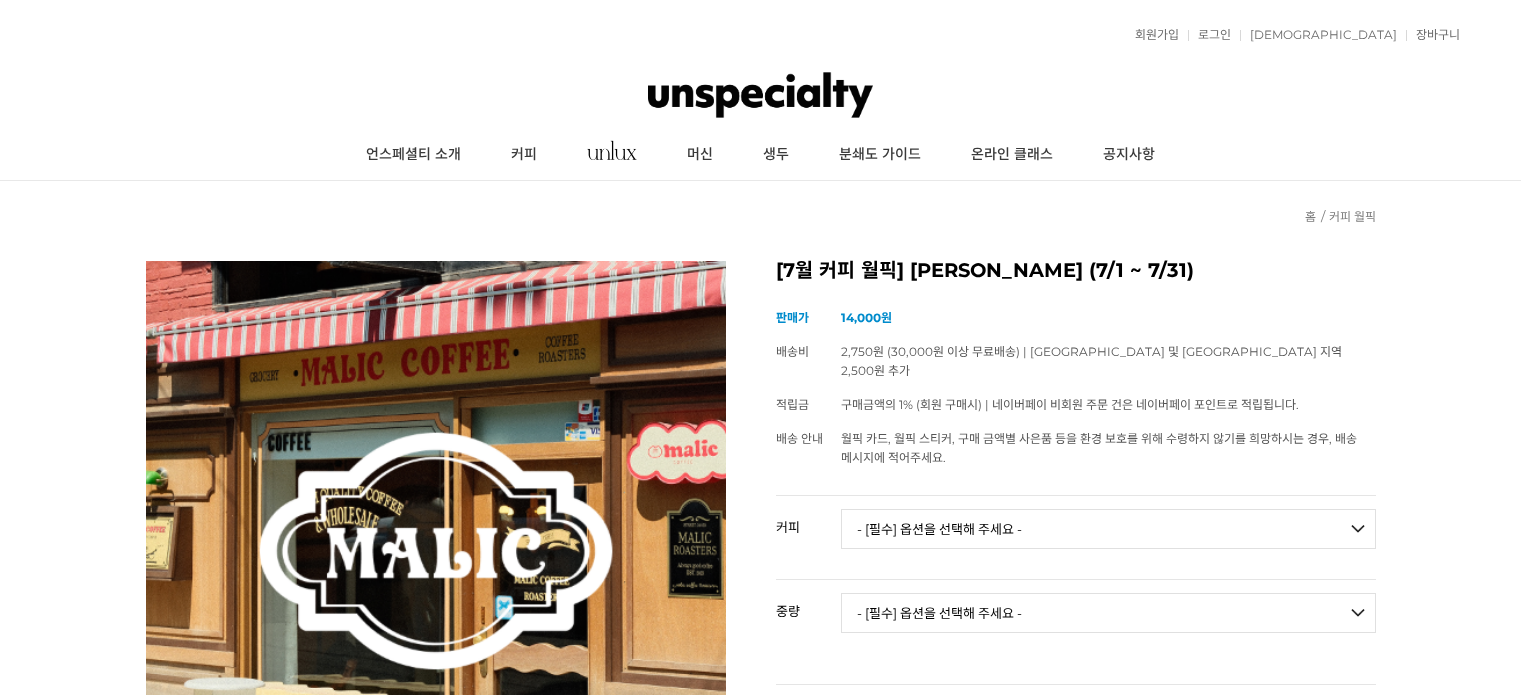 scroll, scrollTop: 0, scrollLeft: 0, axis: both 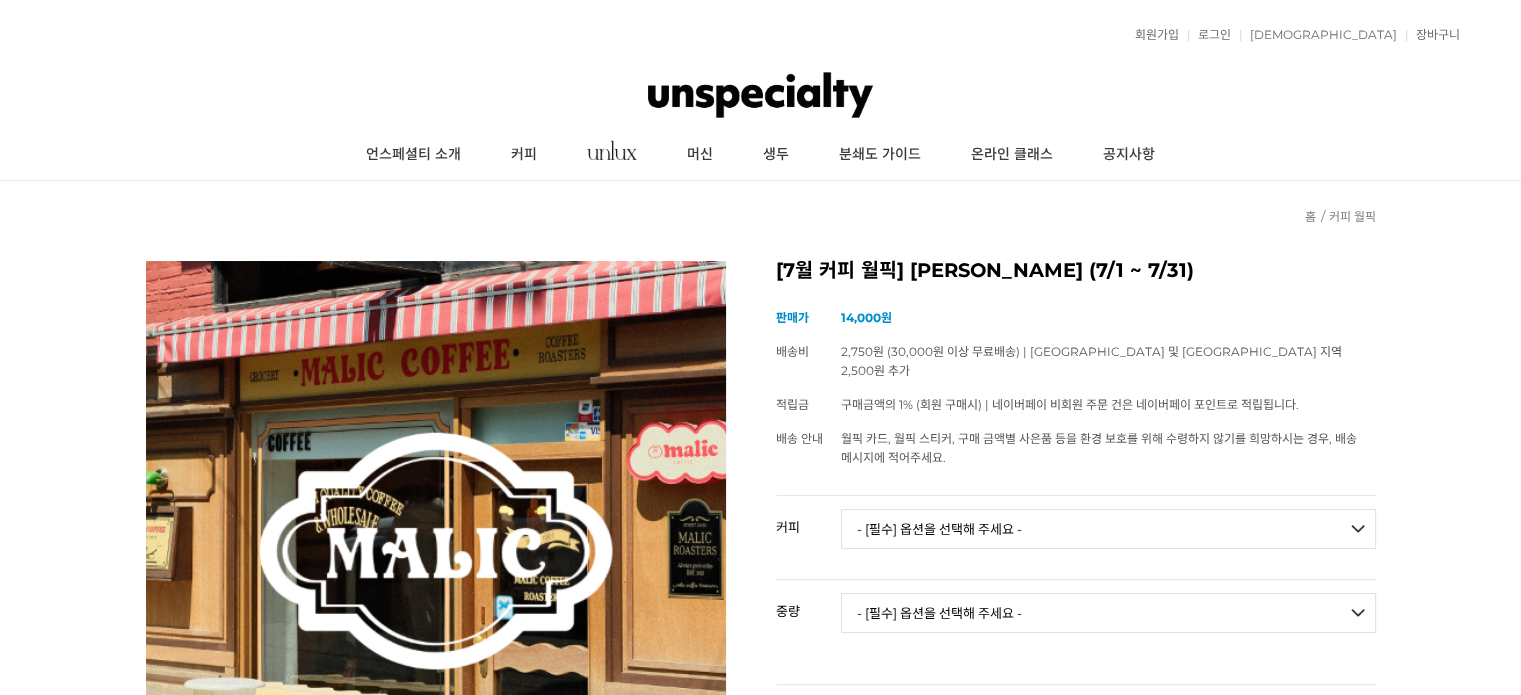 click on "월픽 카드, 월픽 스티커, 구매 금액별 사은품 등을 환경 보호를 위해 수령하지 않기를 희망하시는 경우, 배송 메시지에 적어주세요." at bounding box center (1099, 448) 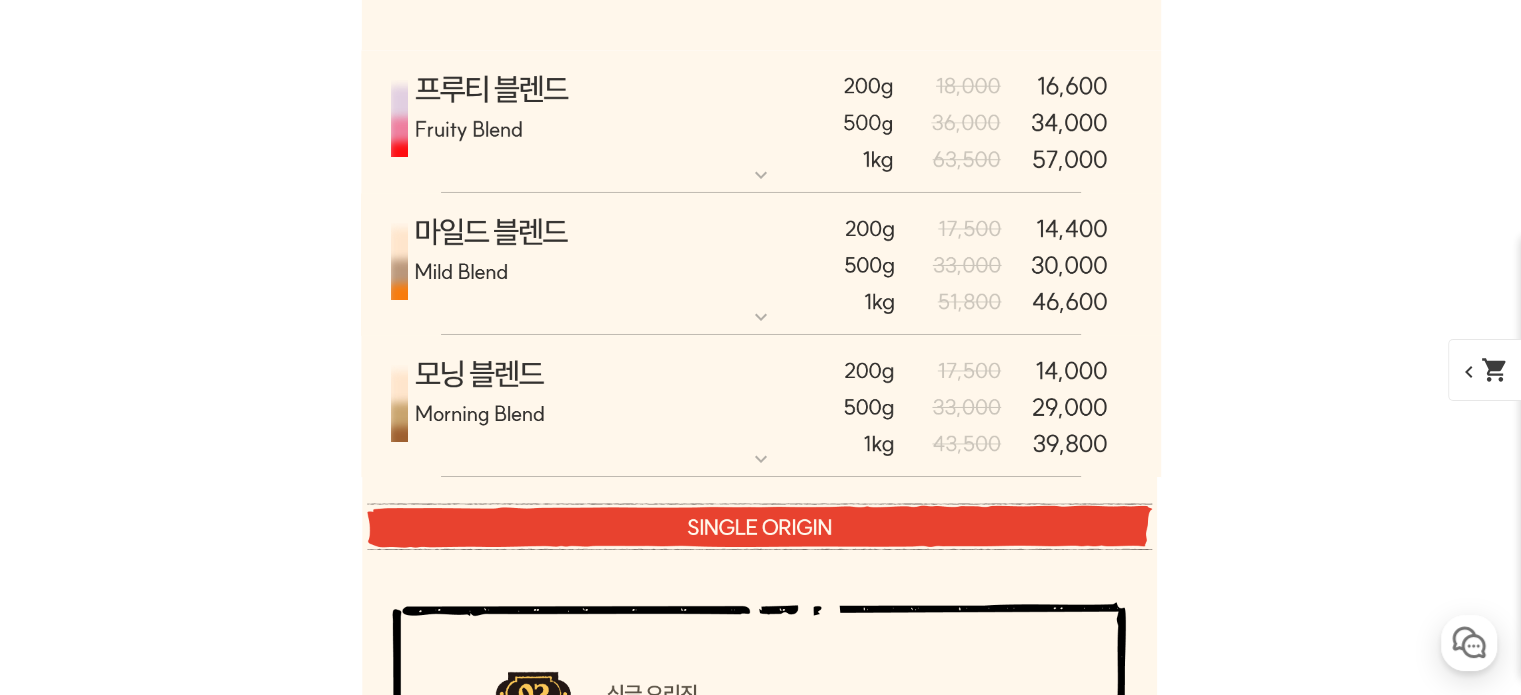 scroll, scrollTop: 7220, scrollLeft: 0, axis: vertical 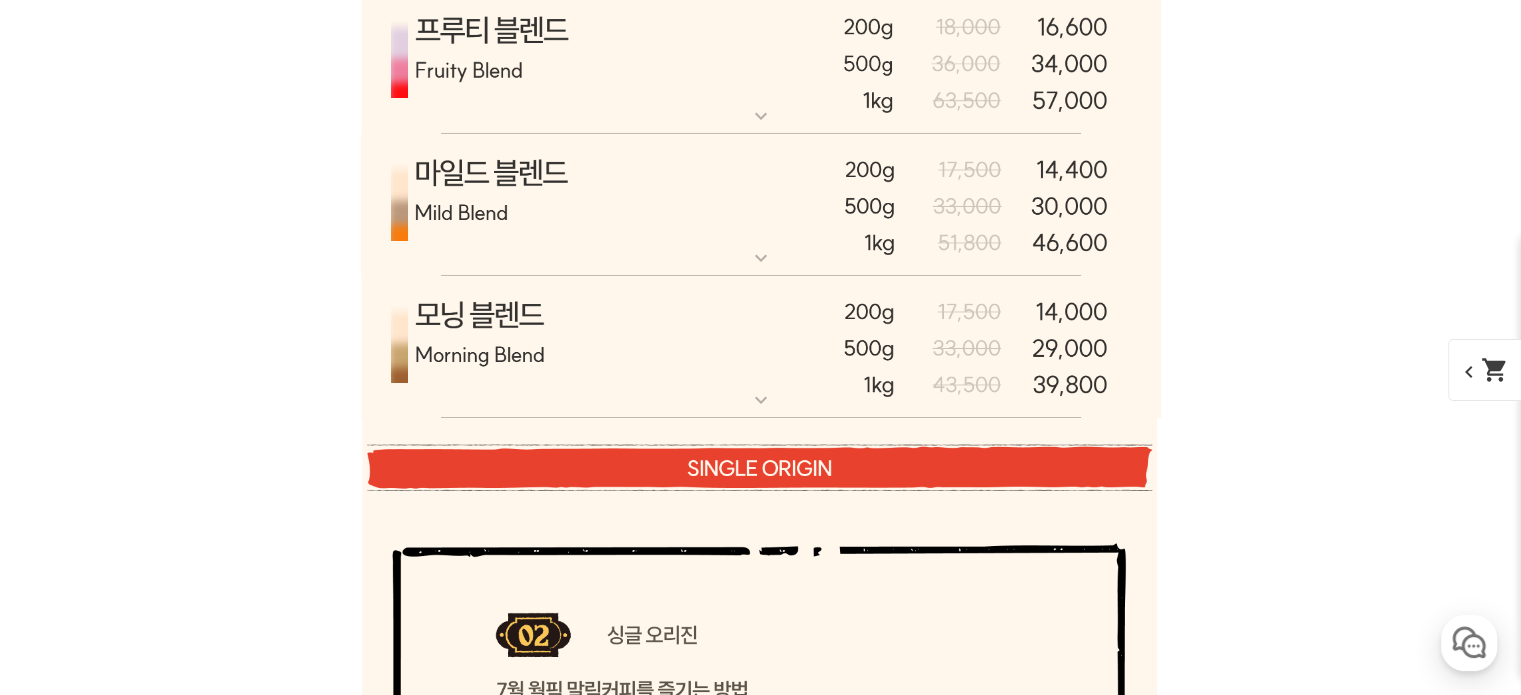click at bounding box center (761, 348) 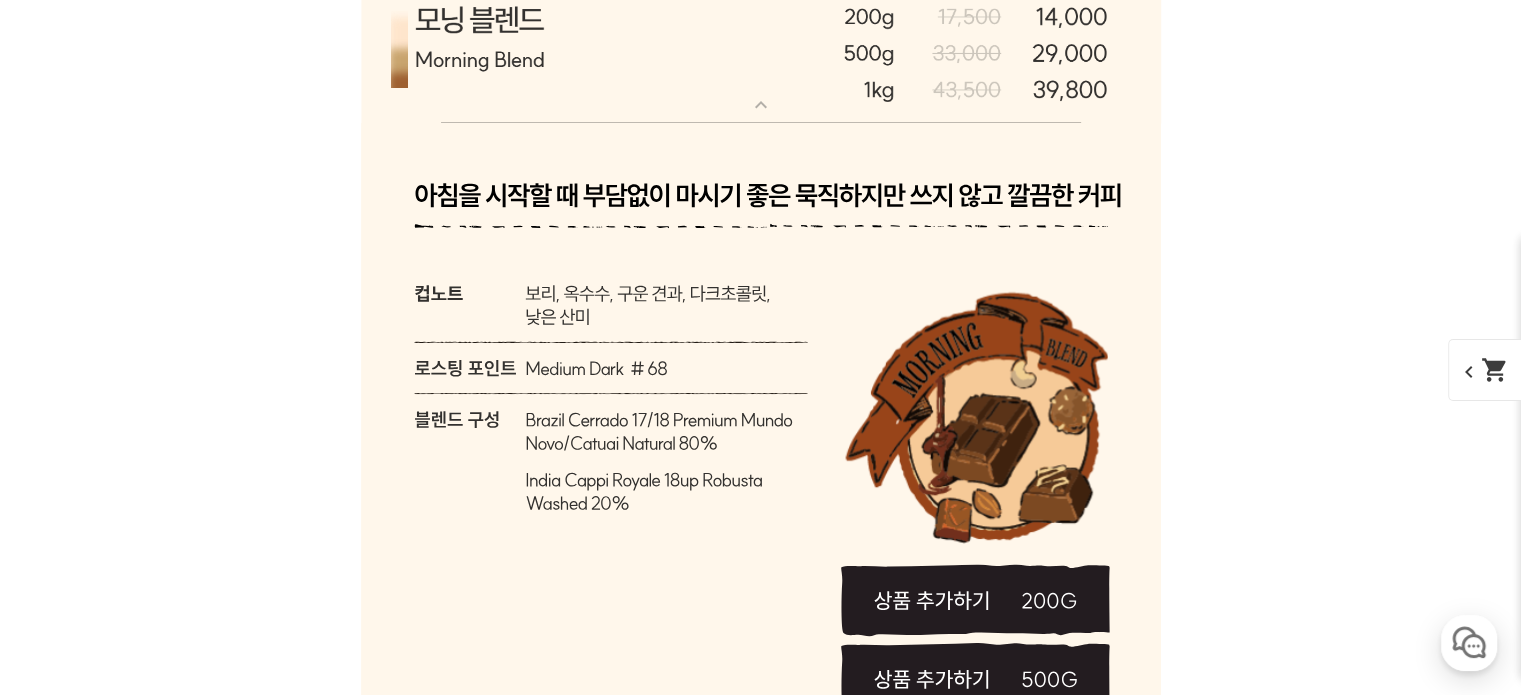 scroll, scrollTop: 7320, scrollLeft: 0, axis: vertical 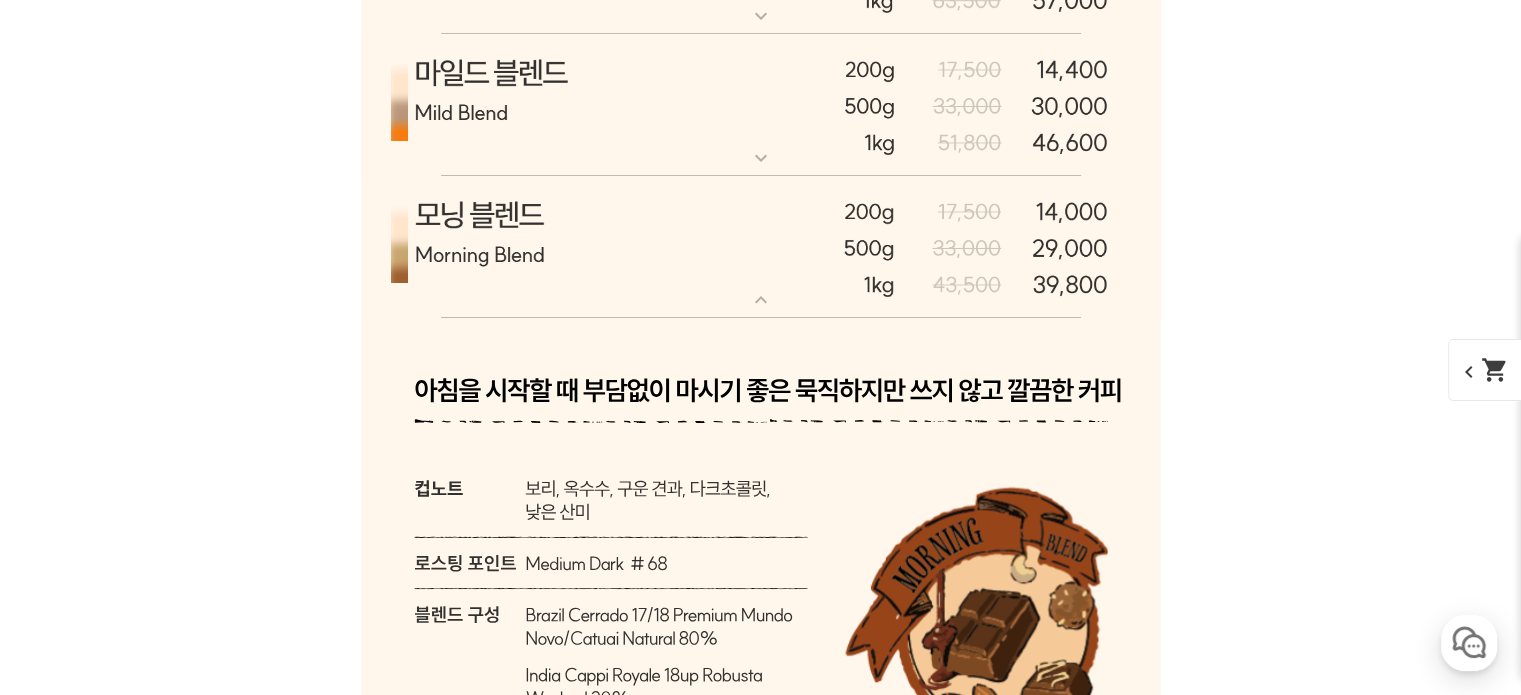 click at bounding box center [761, 248] 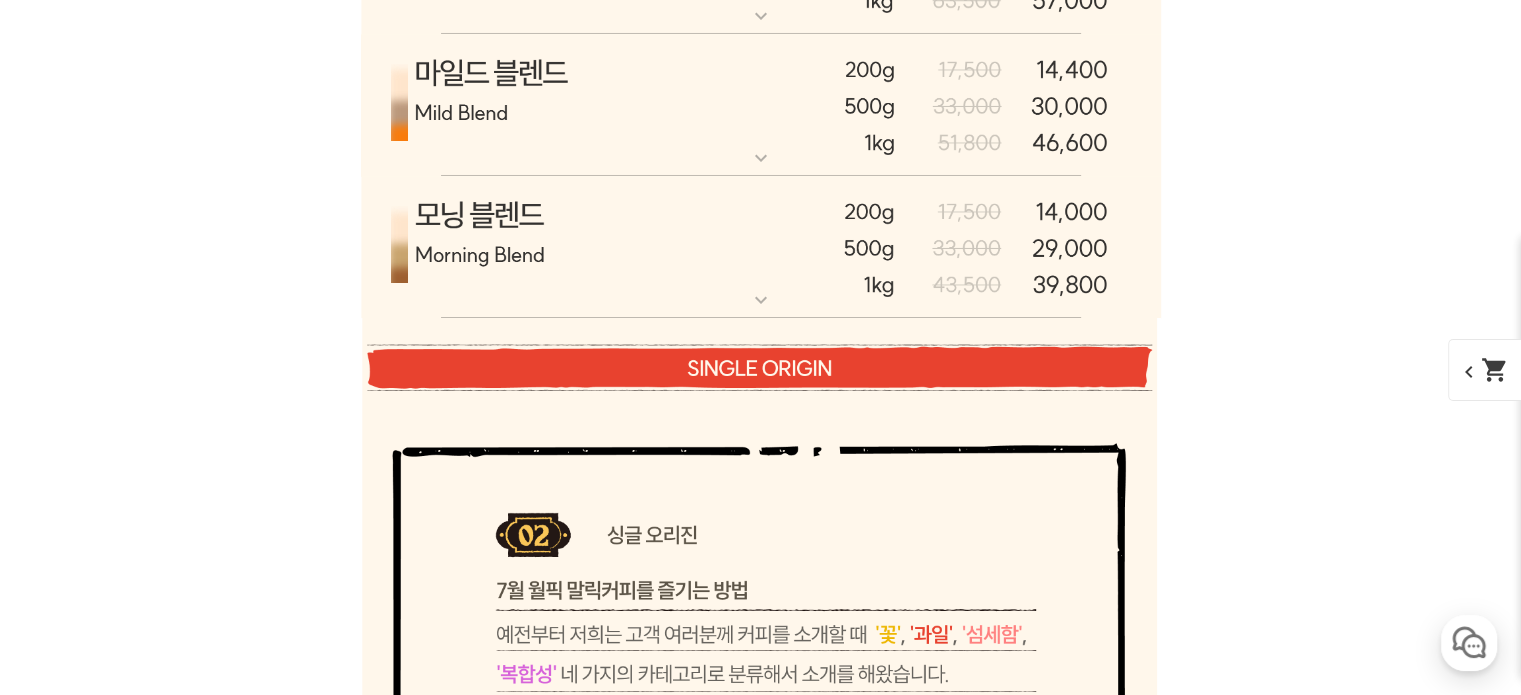 click on "모닝 블렌드" at bounding box center (761, 184) 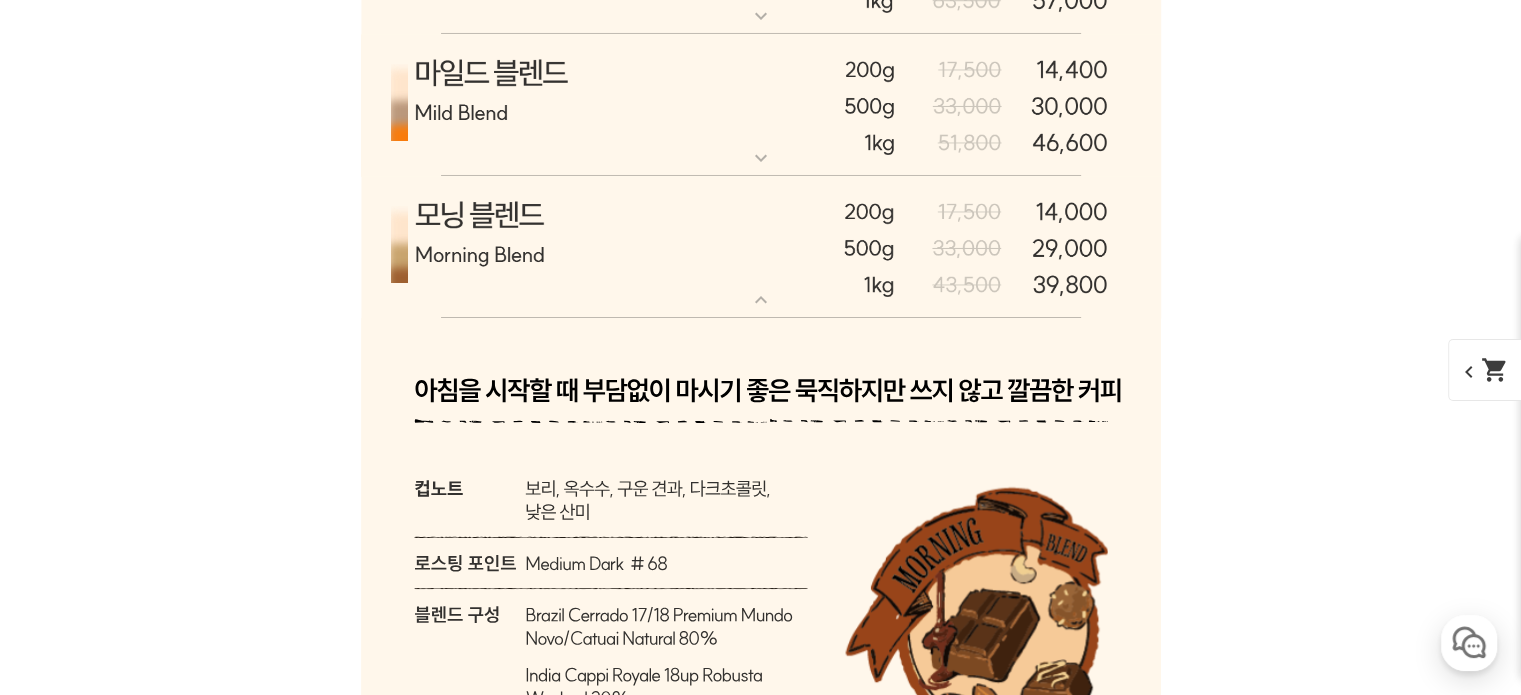 click at bounding box center (761, 105) 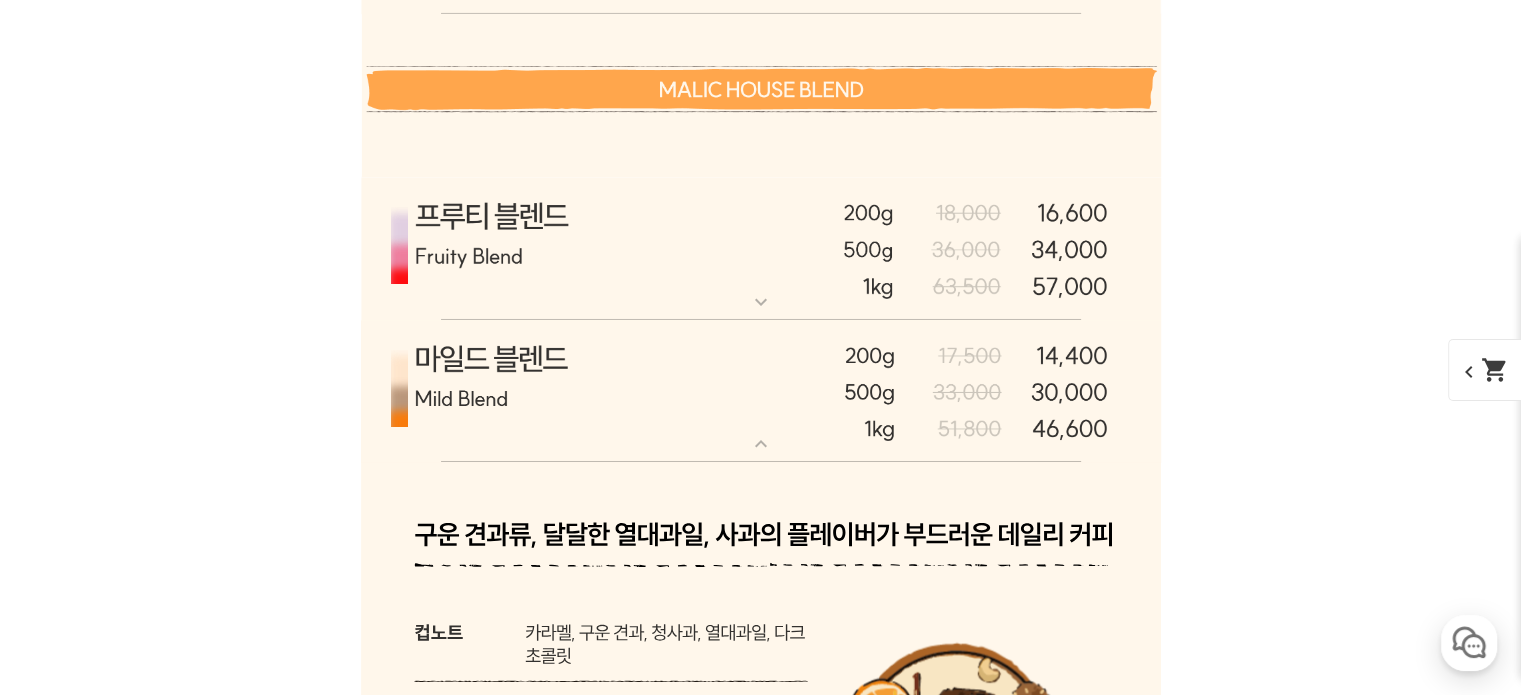 scroll, scrollTop: 7020, scrollLeft: 0, axis: vertical 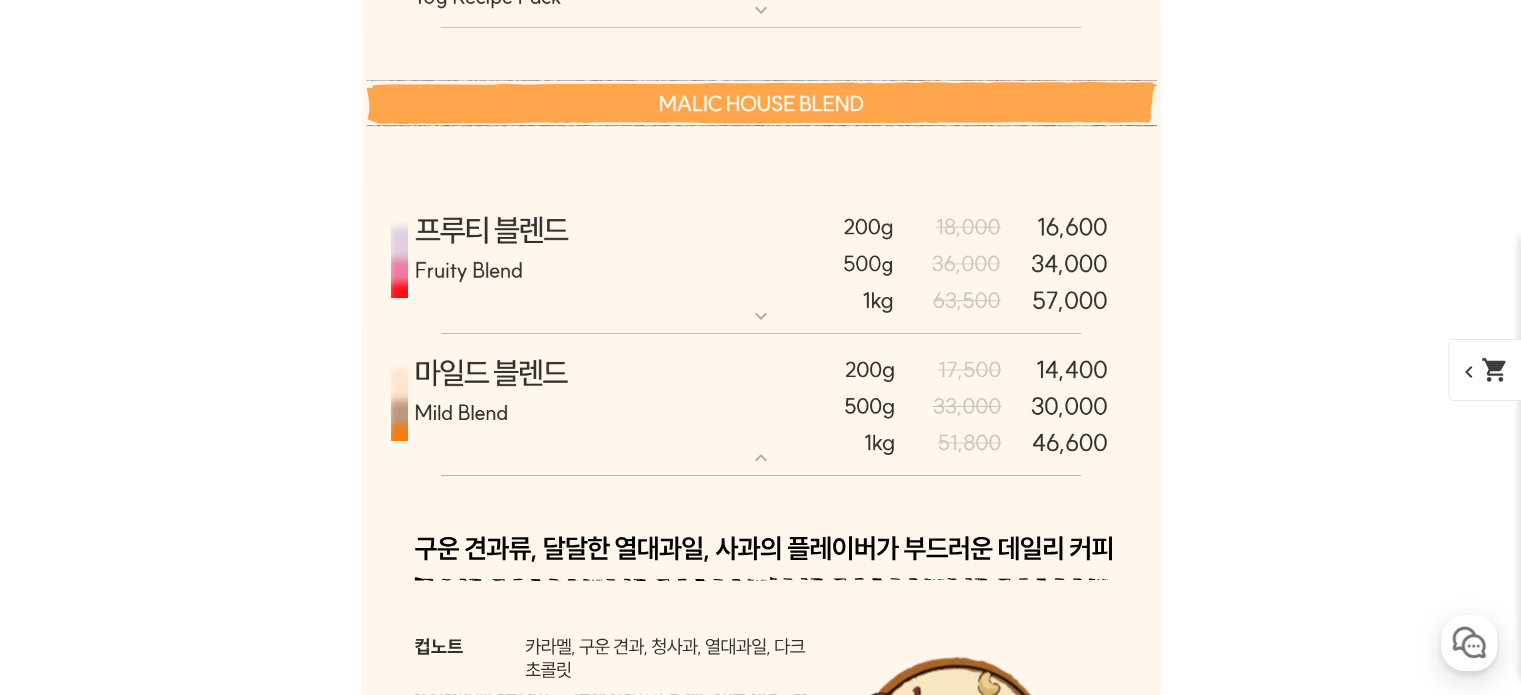 click at bounding box center (761, 263) 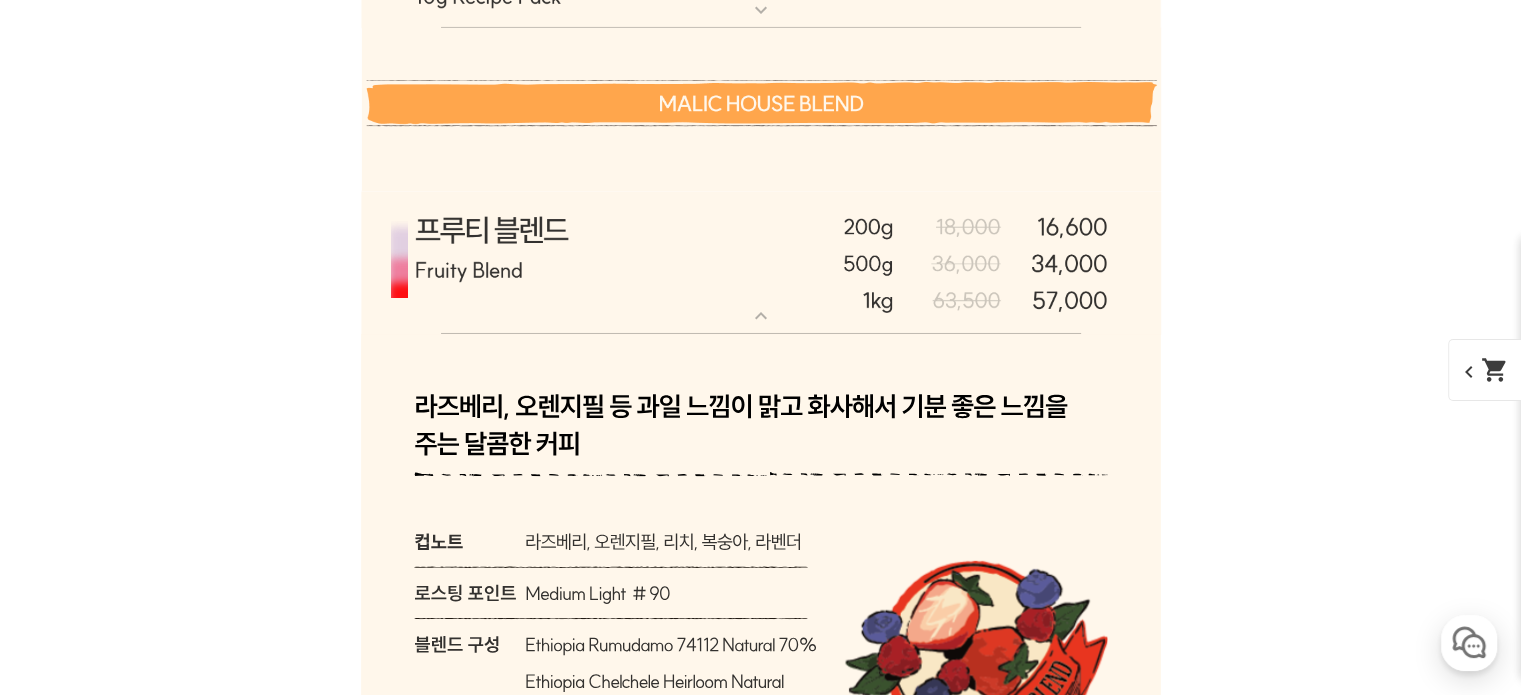 click at bounding box center (761, 263) 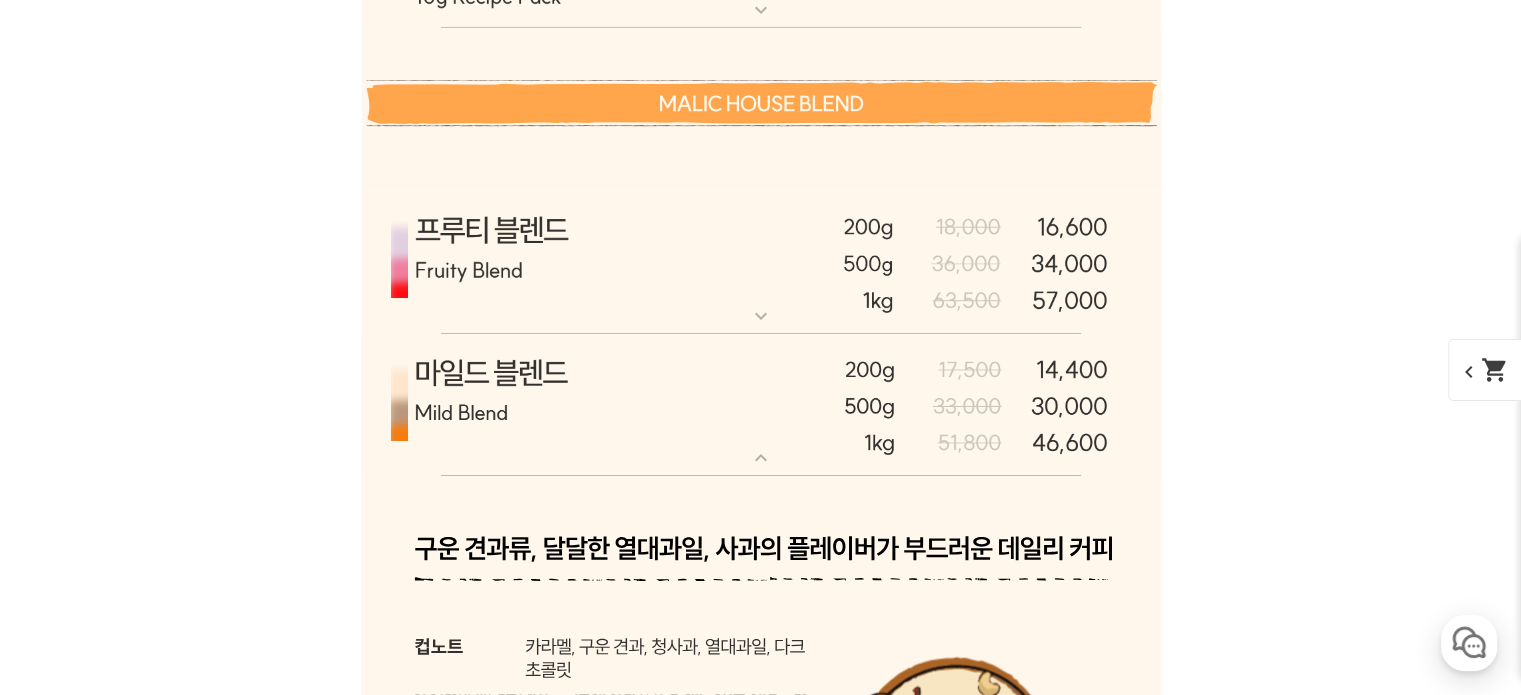 click at bounding box center [761, 405] 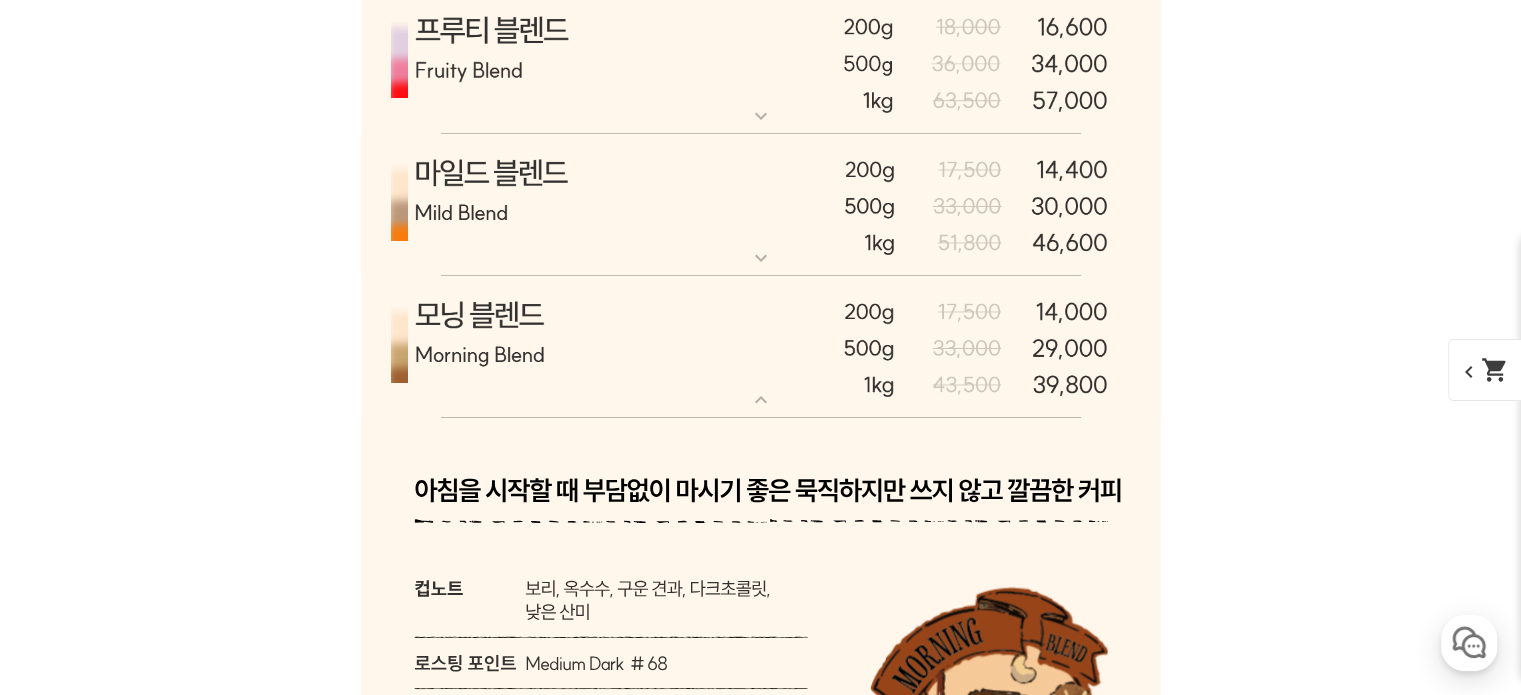 click at bounding box center (761, 205) 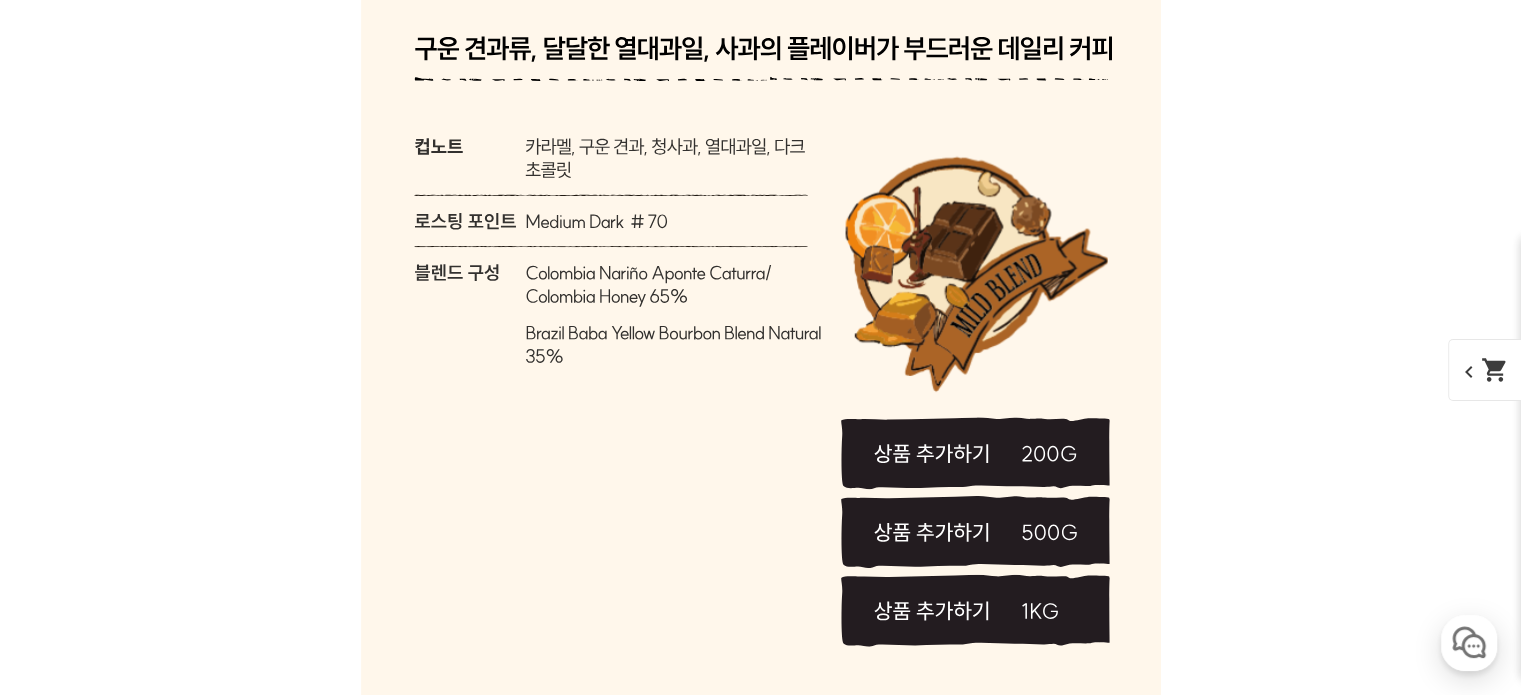 scroll, scrollTop: 7420, scrollLeft: 0, axis: vertical 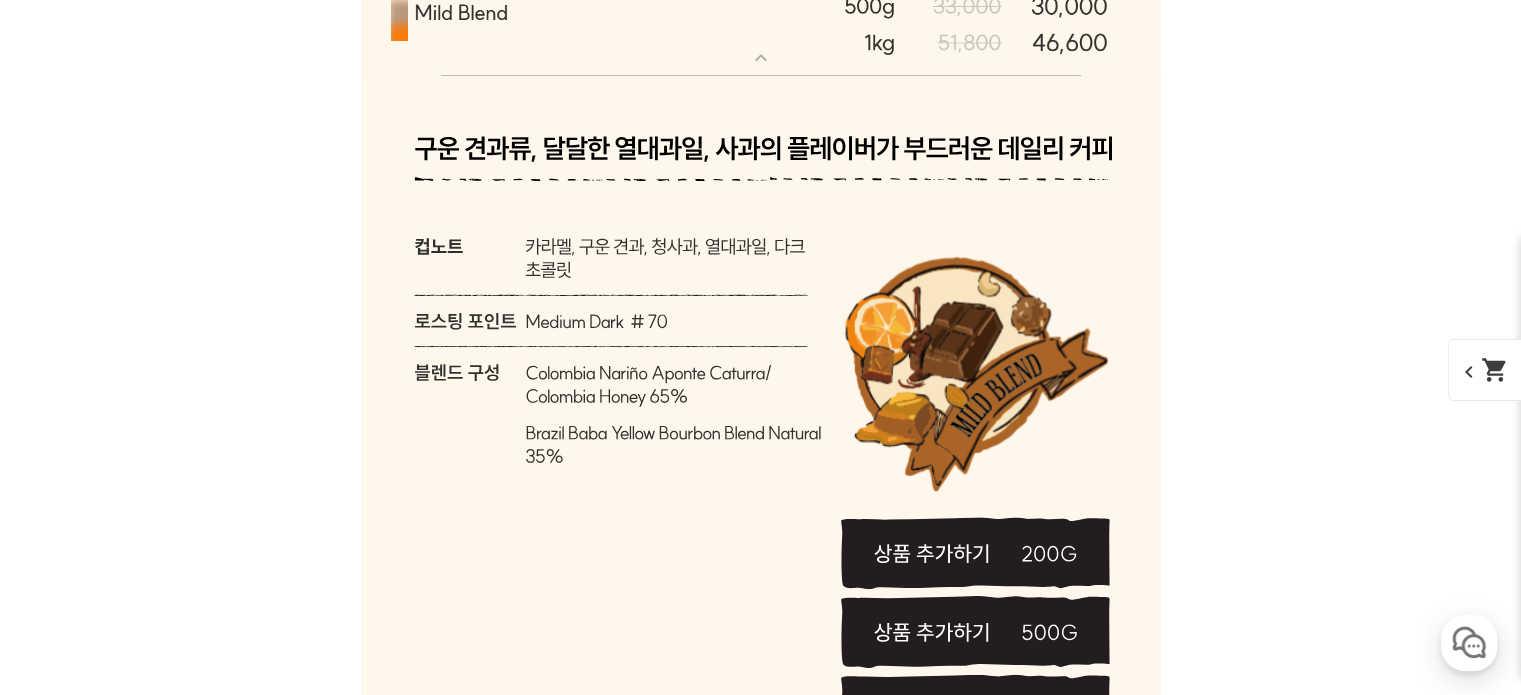 click at bounding box center [761, 5] 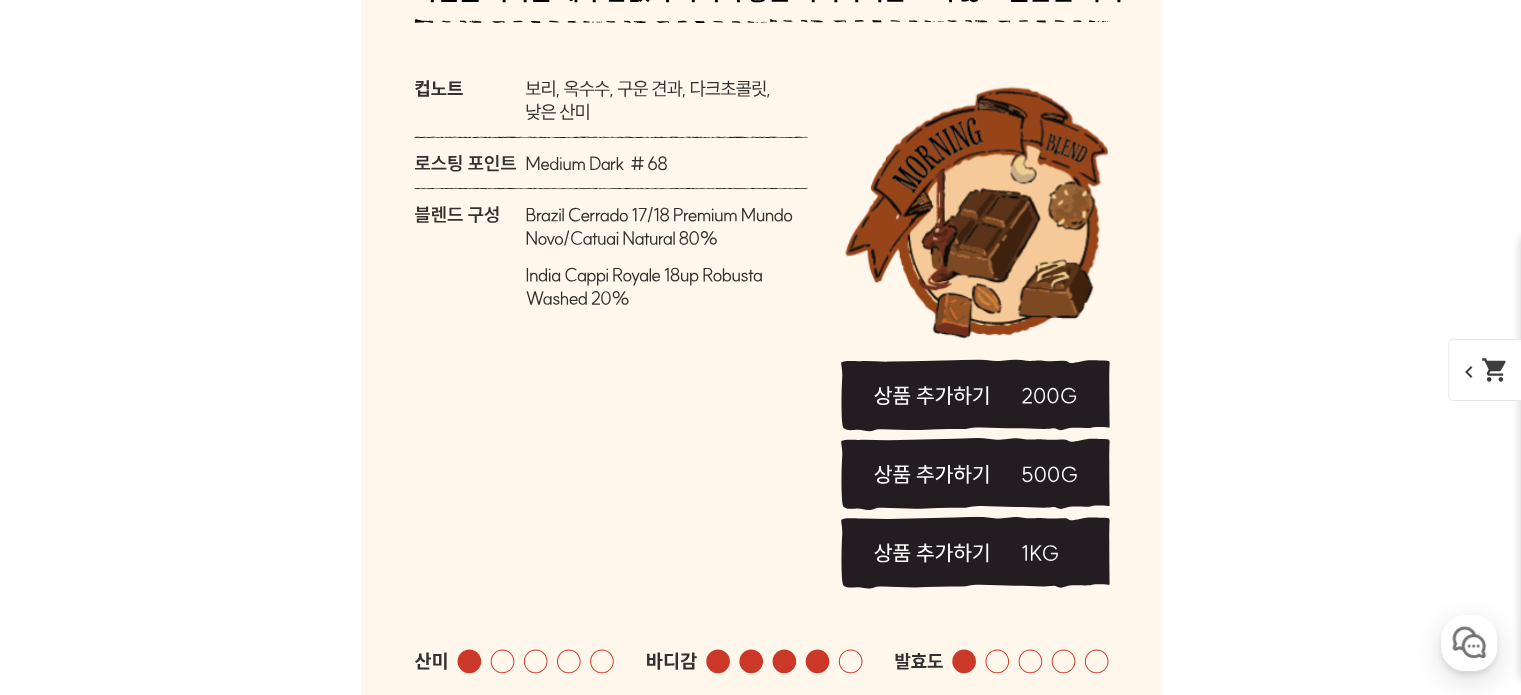 scroll, scrollTop: 7520, scrollLeft: 0, axis: vertical 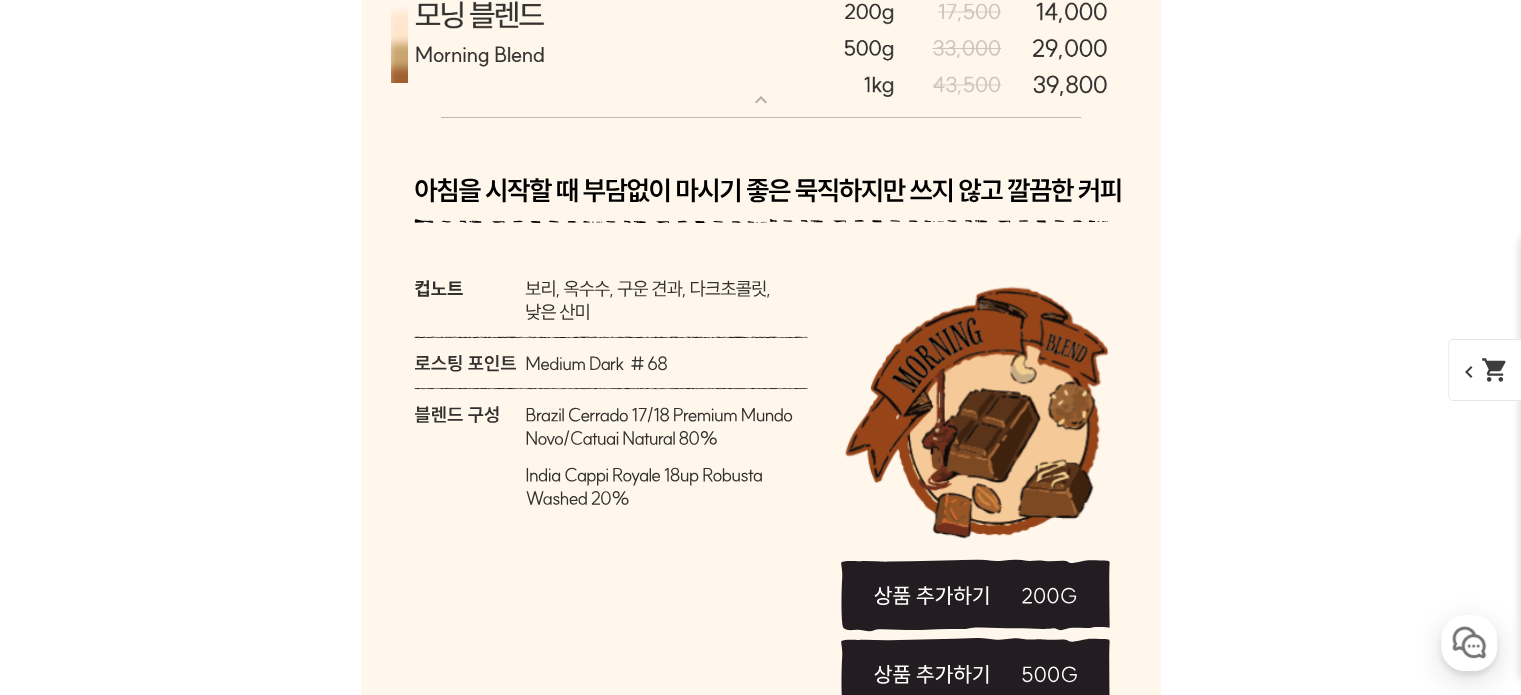 click at bounding box center (761, 48) 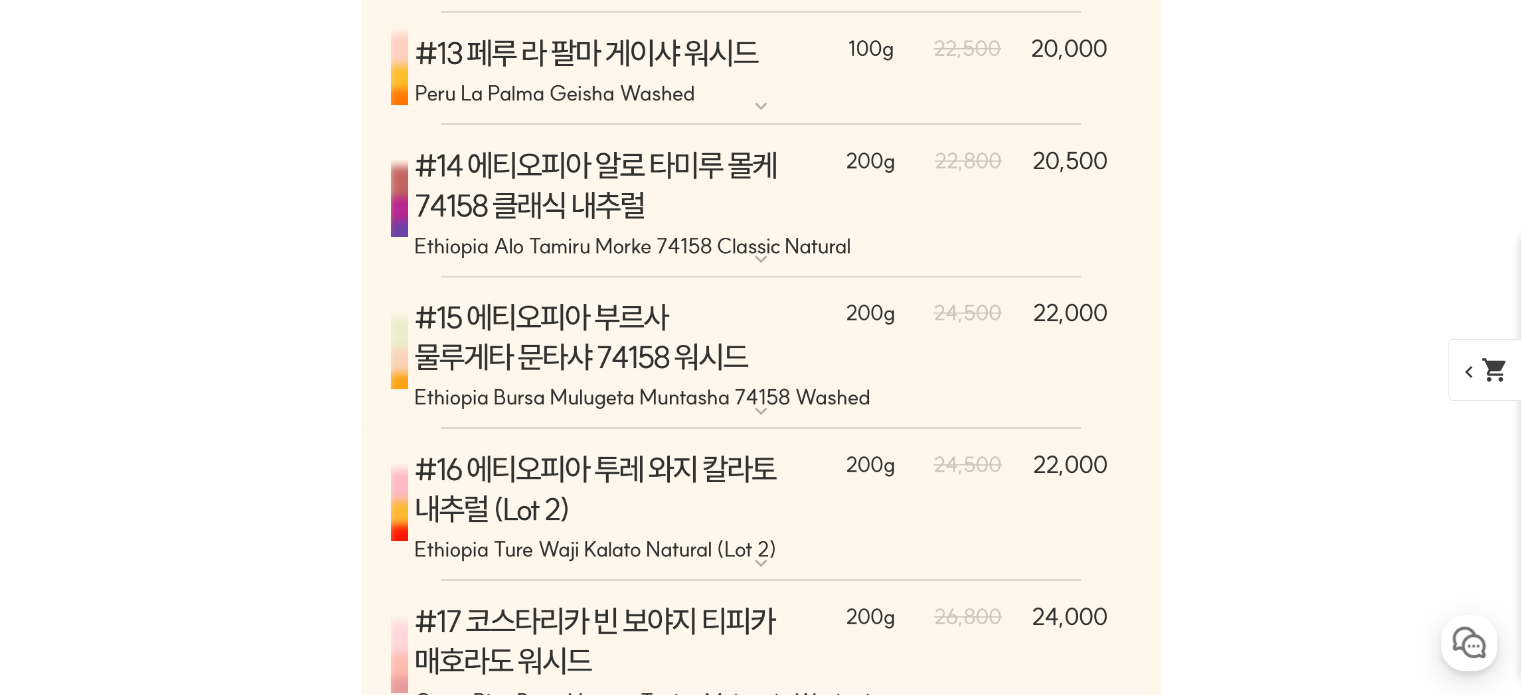 scroll, scrollTop: 11120, scrollLeft: 0, axis: vertical 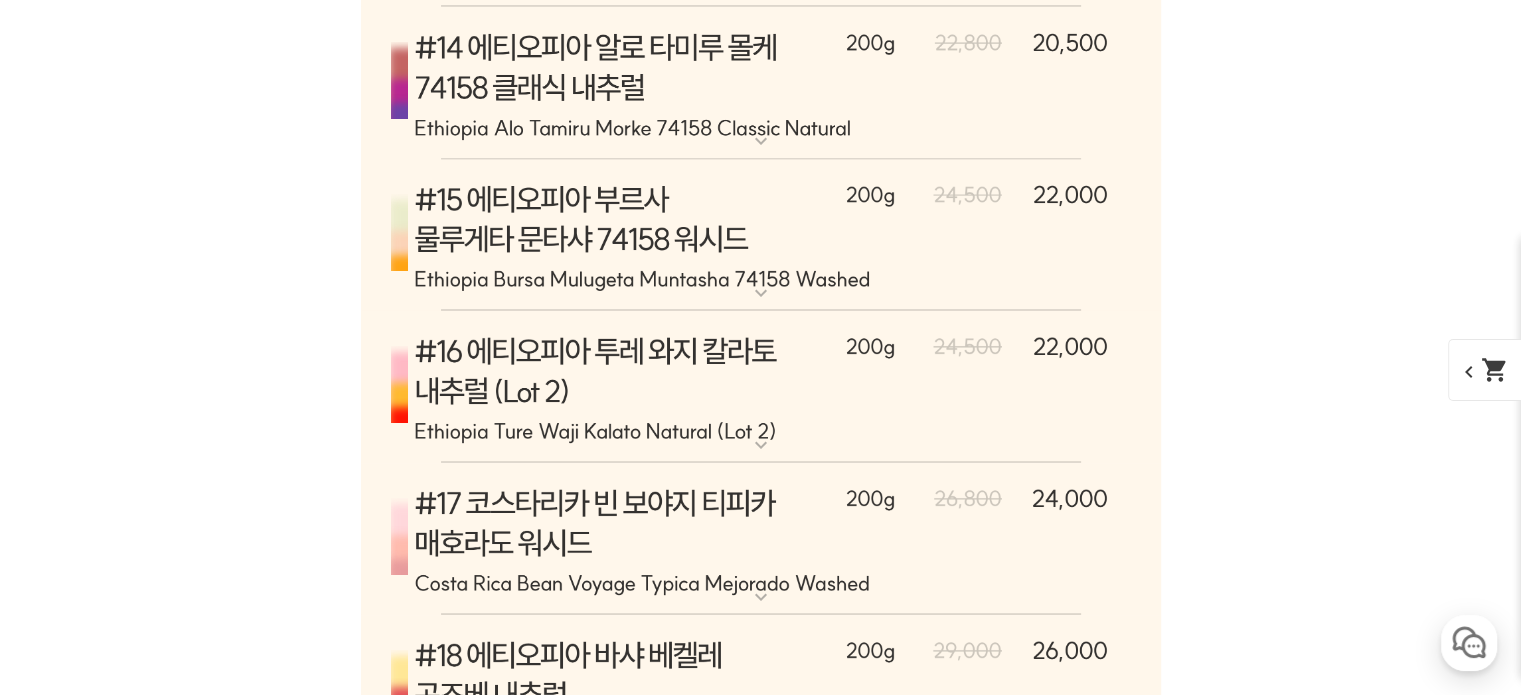 click at bounding box center [761, 235] 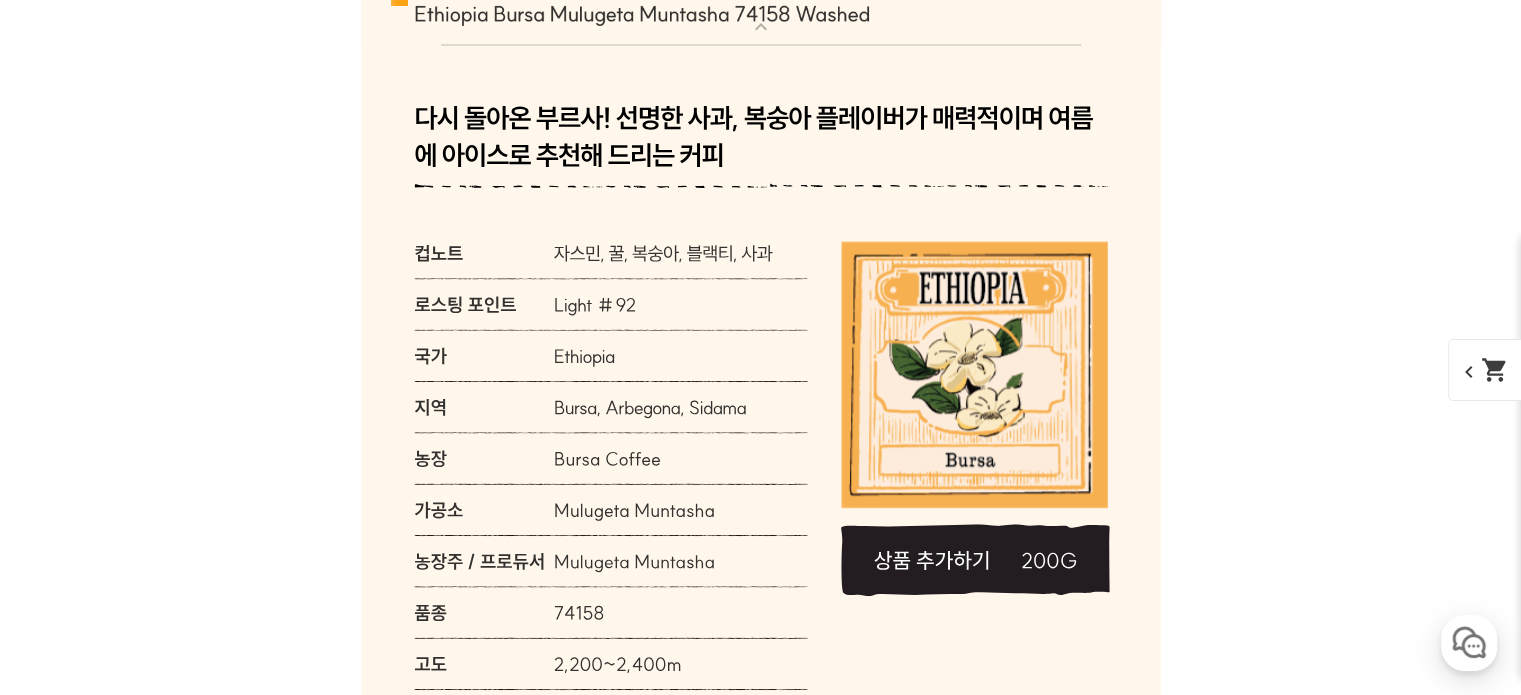 scroll, scrollTop: 11420, scrollLeft: 0, axis: vertical 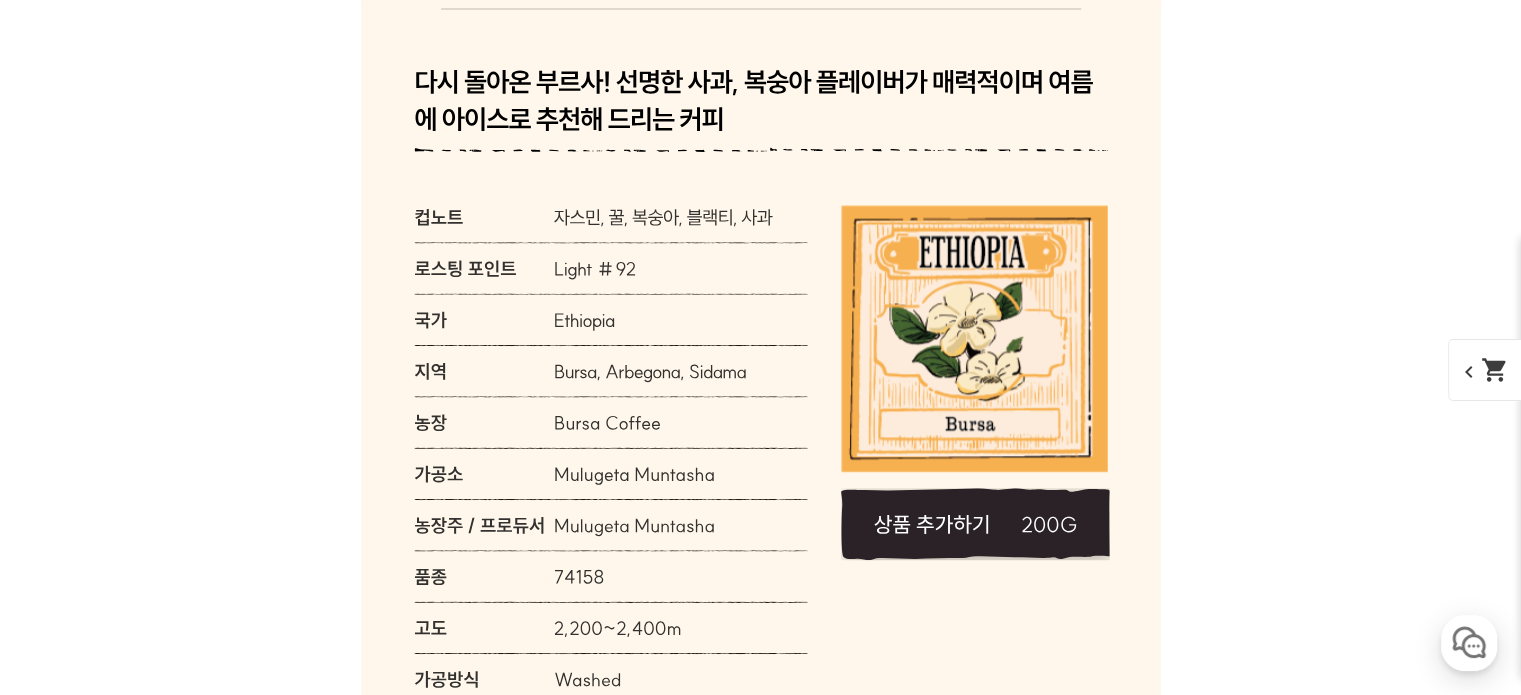 click 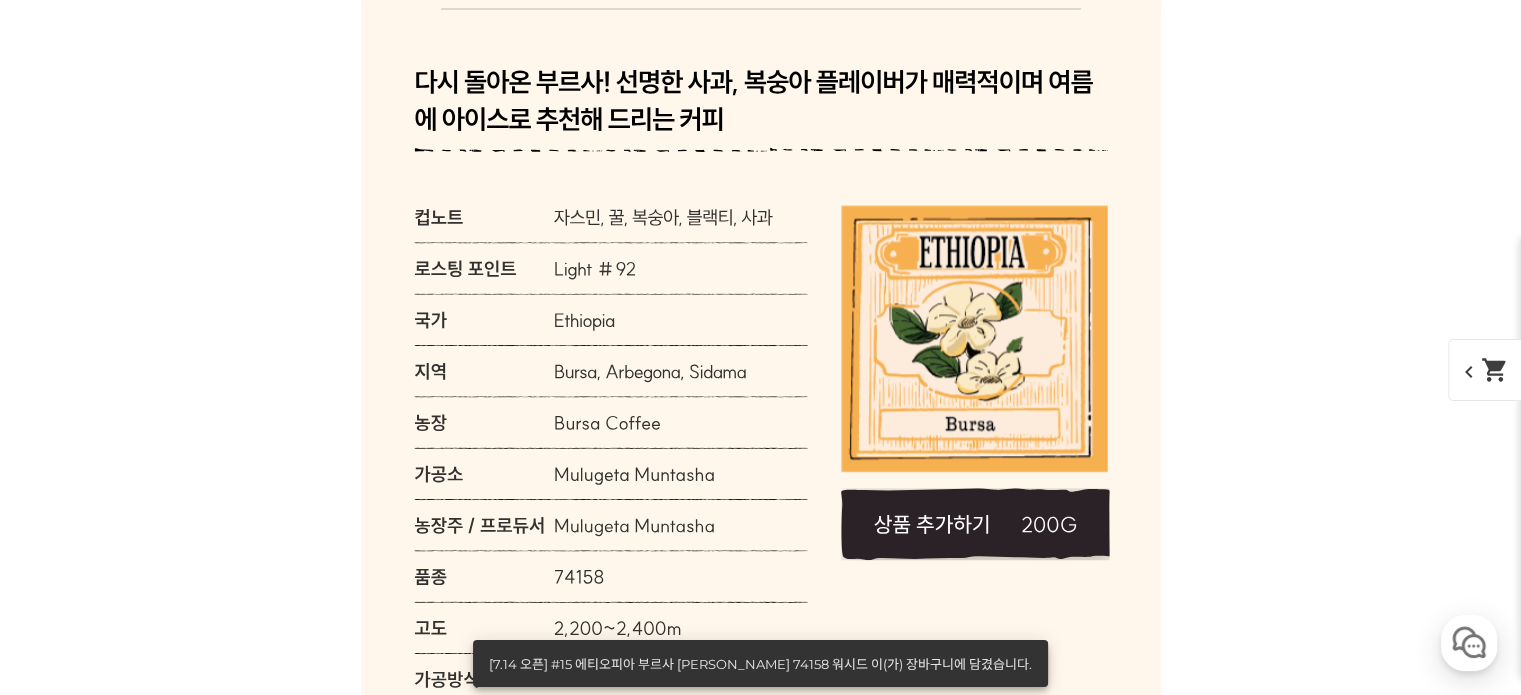 select on "[7.14 오픈] #15 에티오피아 부르사 물루게타 문타샤 74158 워시드" 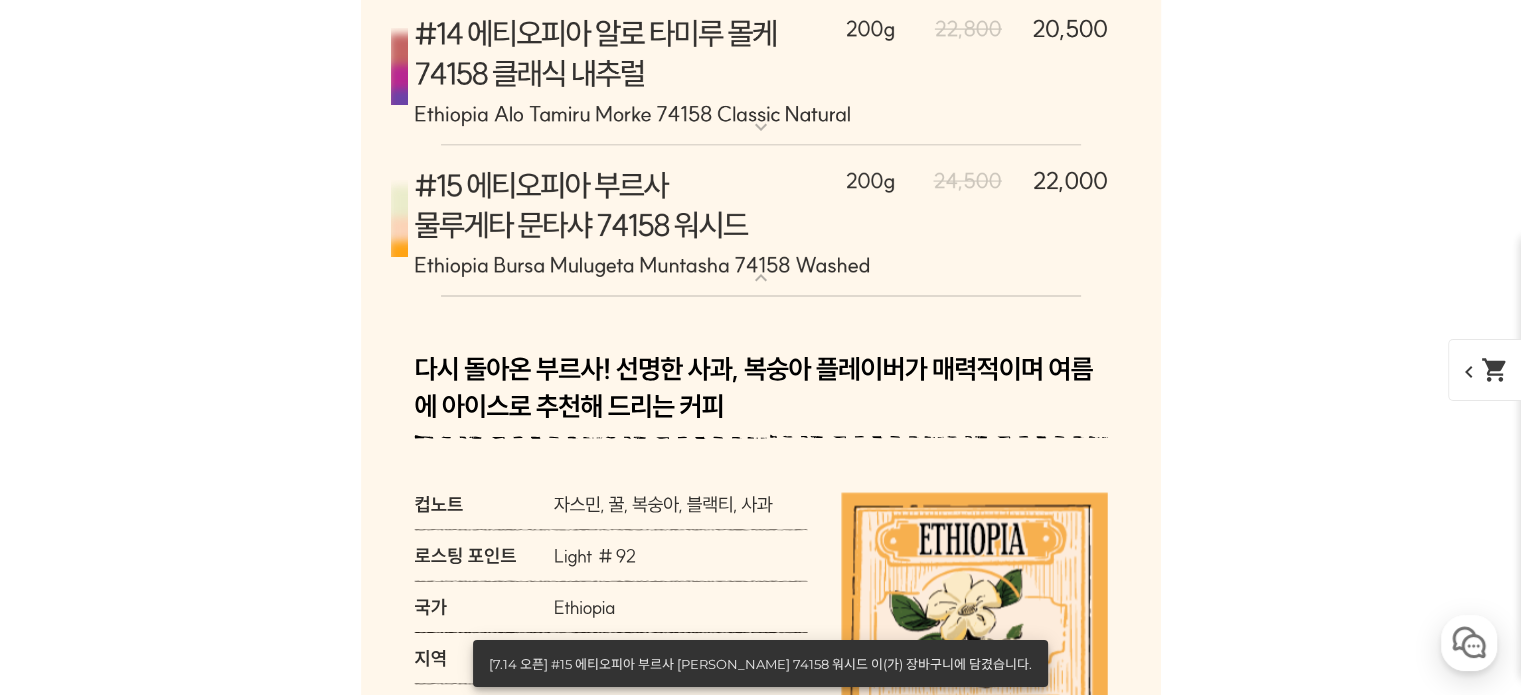 scroll, scrollTop: 11120, scrollLeft: 0, axis: vertical 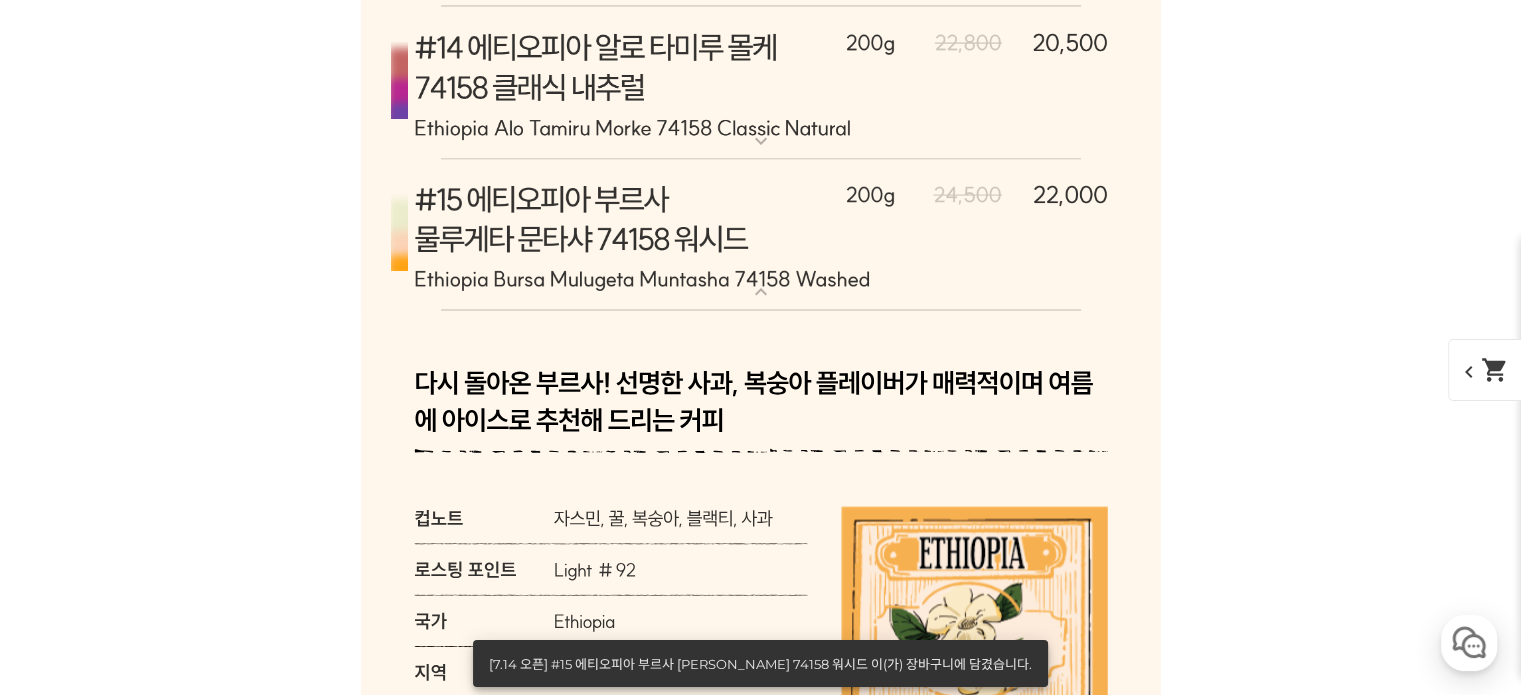 click at bounding box center [761, 235] 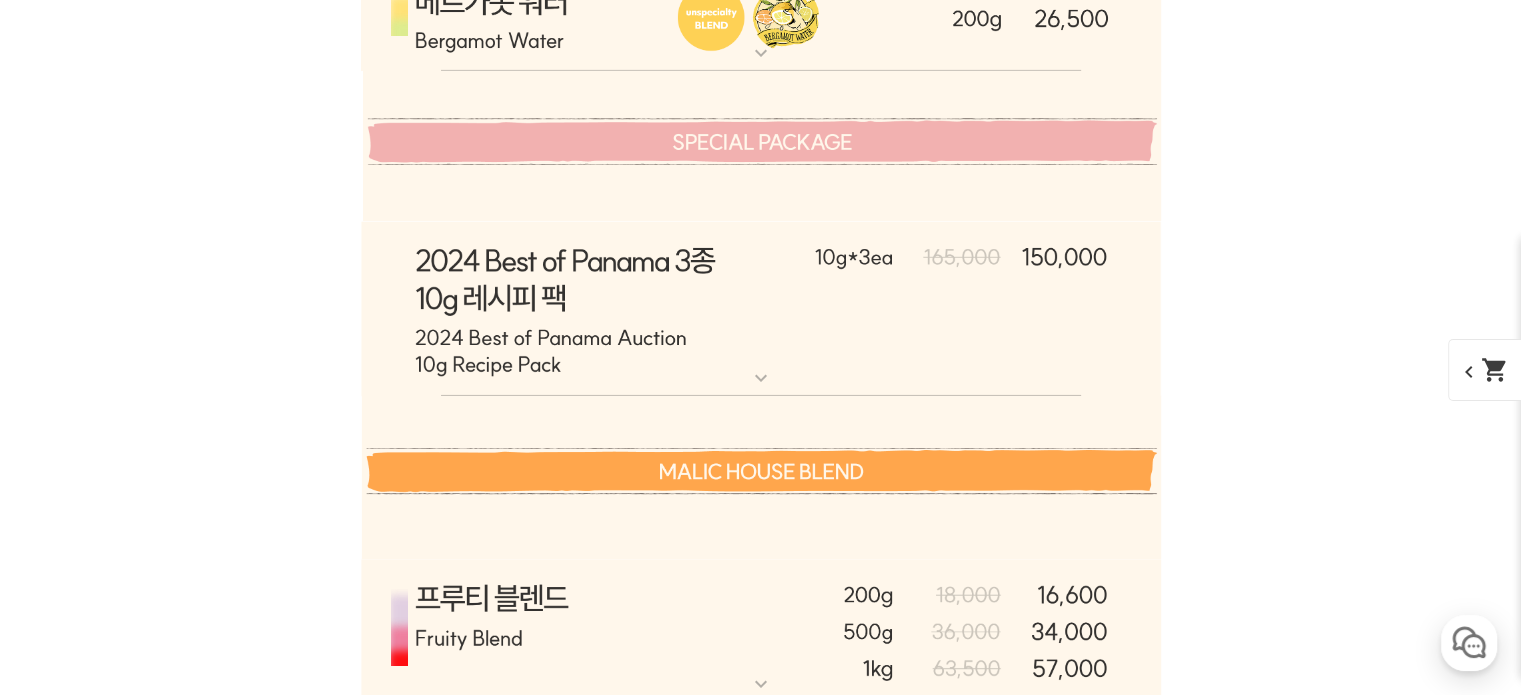 scroll, scrollTop: 0, scrollLeft: 0, axis: both 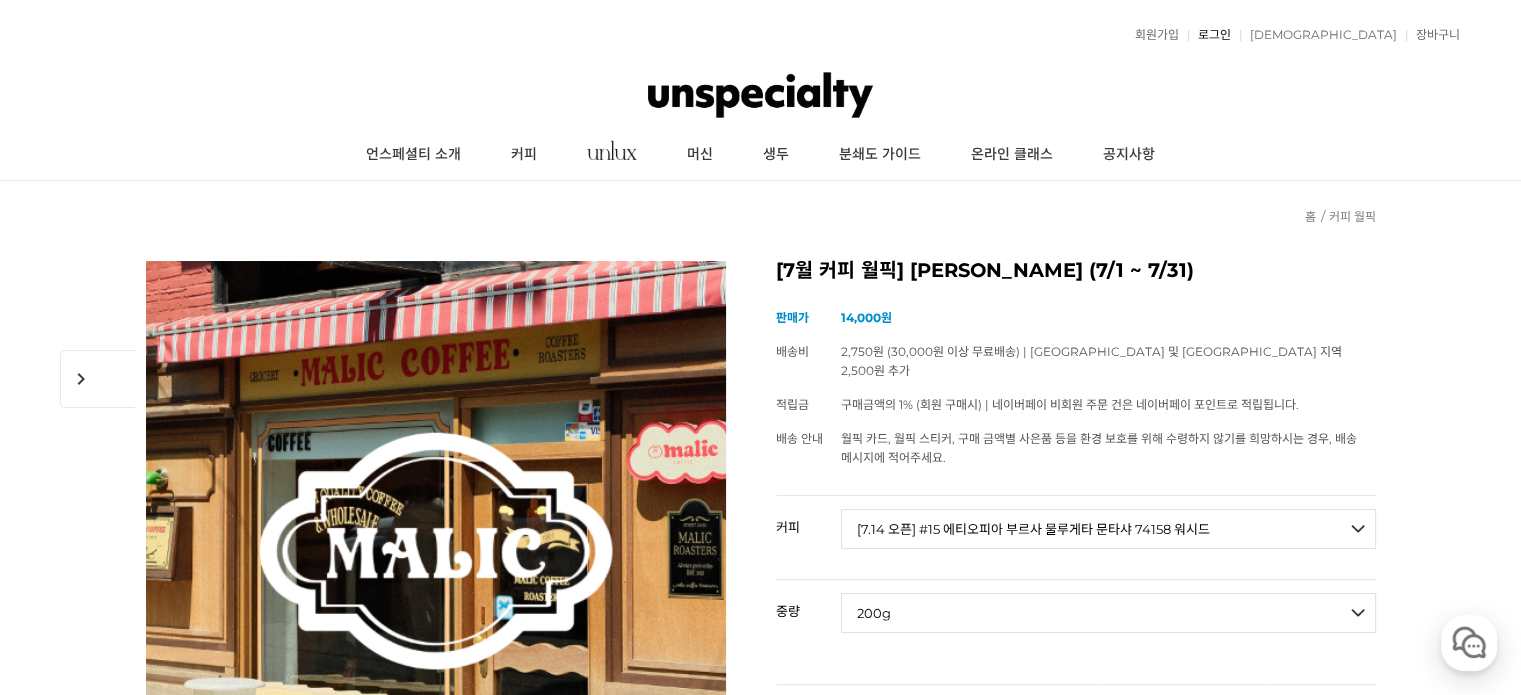 click on "로그인" at bounding box center [1209, 35] 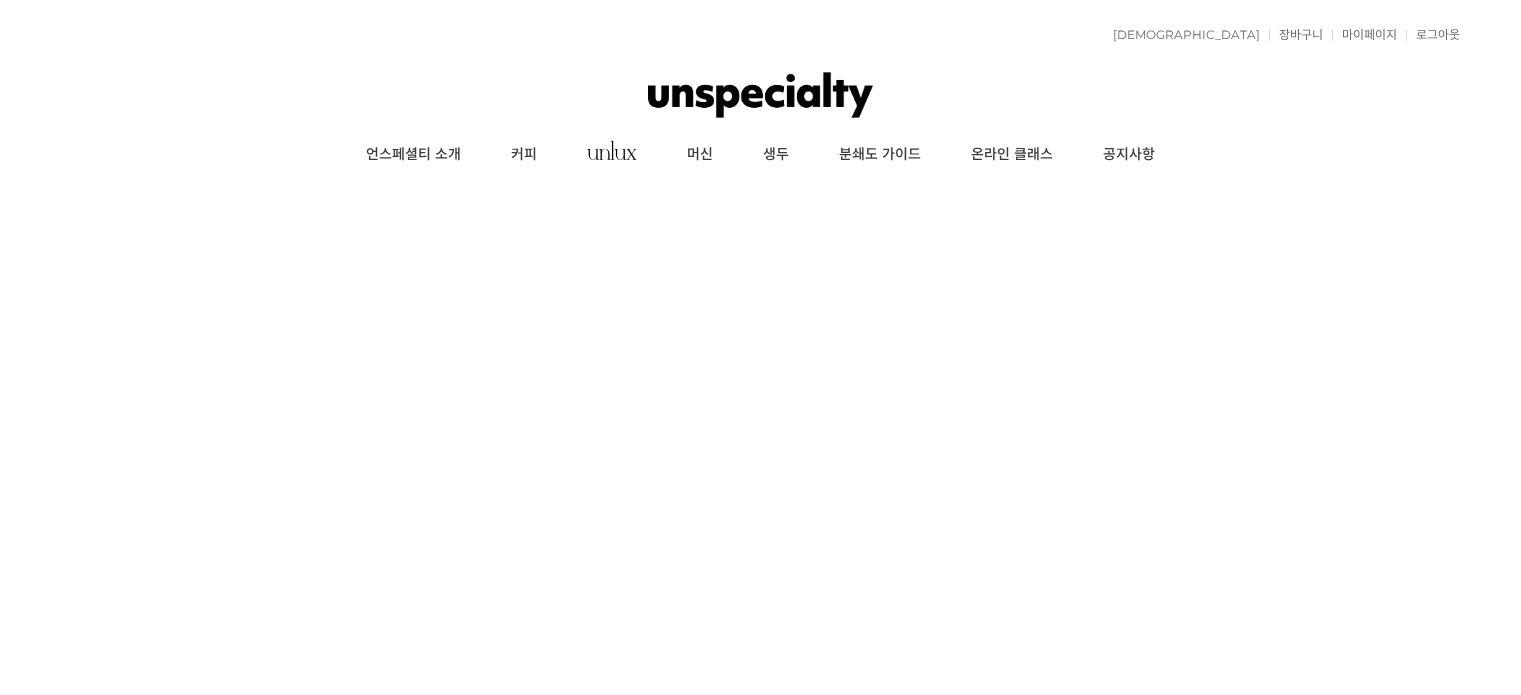 scroll, scrollTop: 0, scrollLeft: 0, axis: both 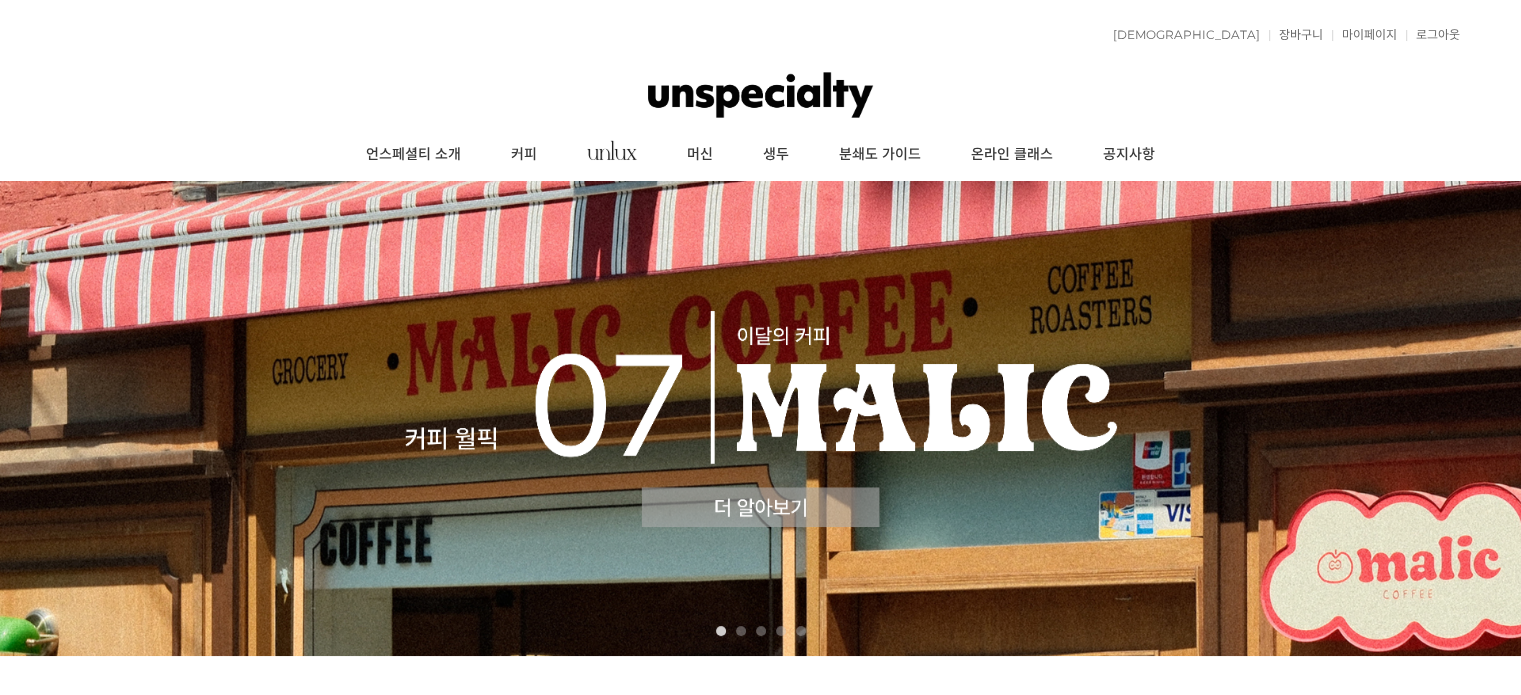 click at bounding box center (760, 418) 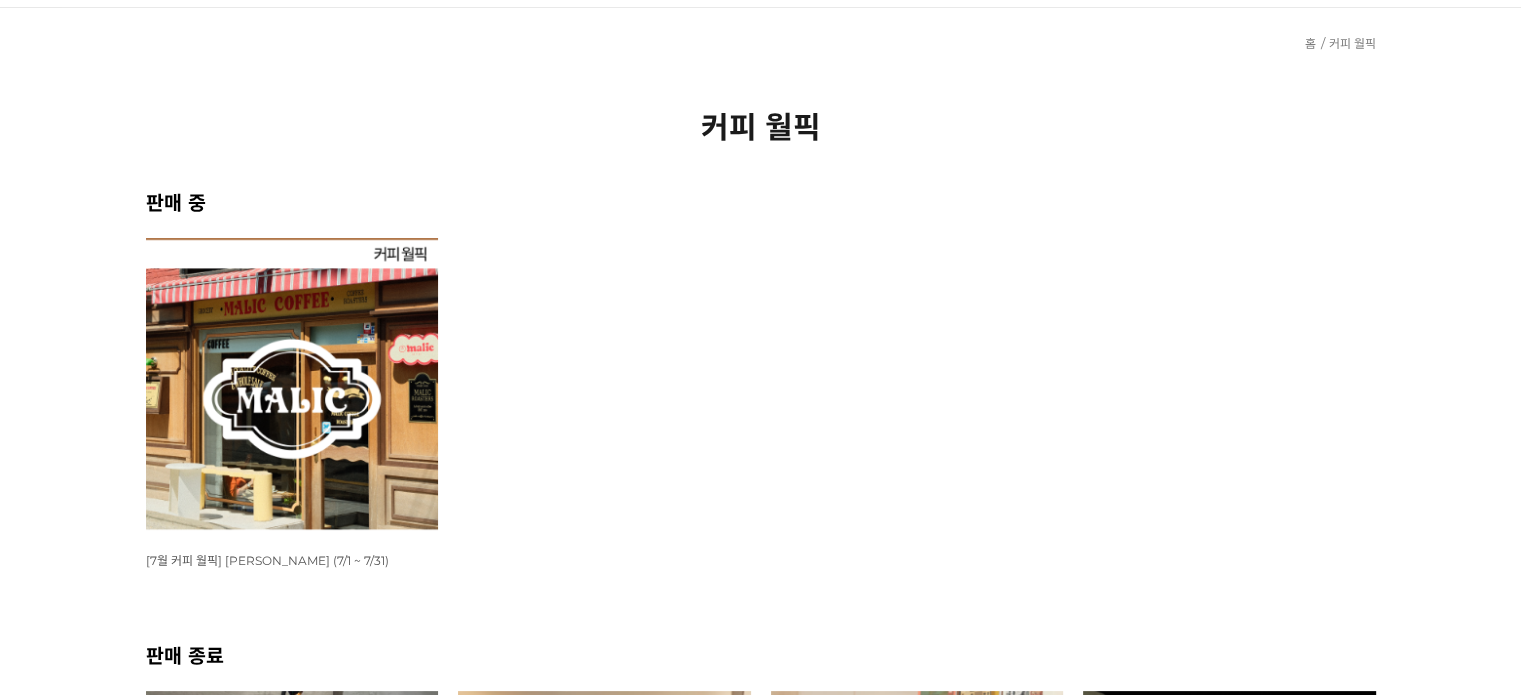 scroll, scrollTop: 500, scrollLeft: 0, axis: vertical 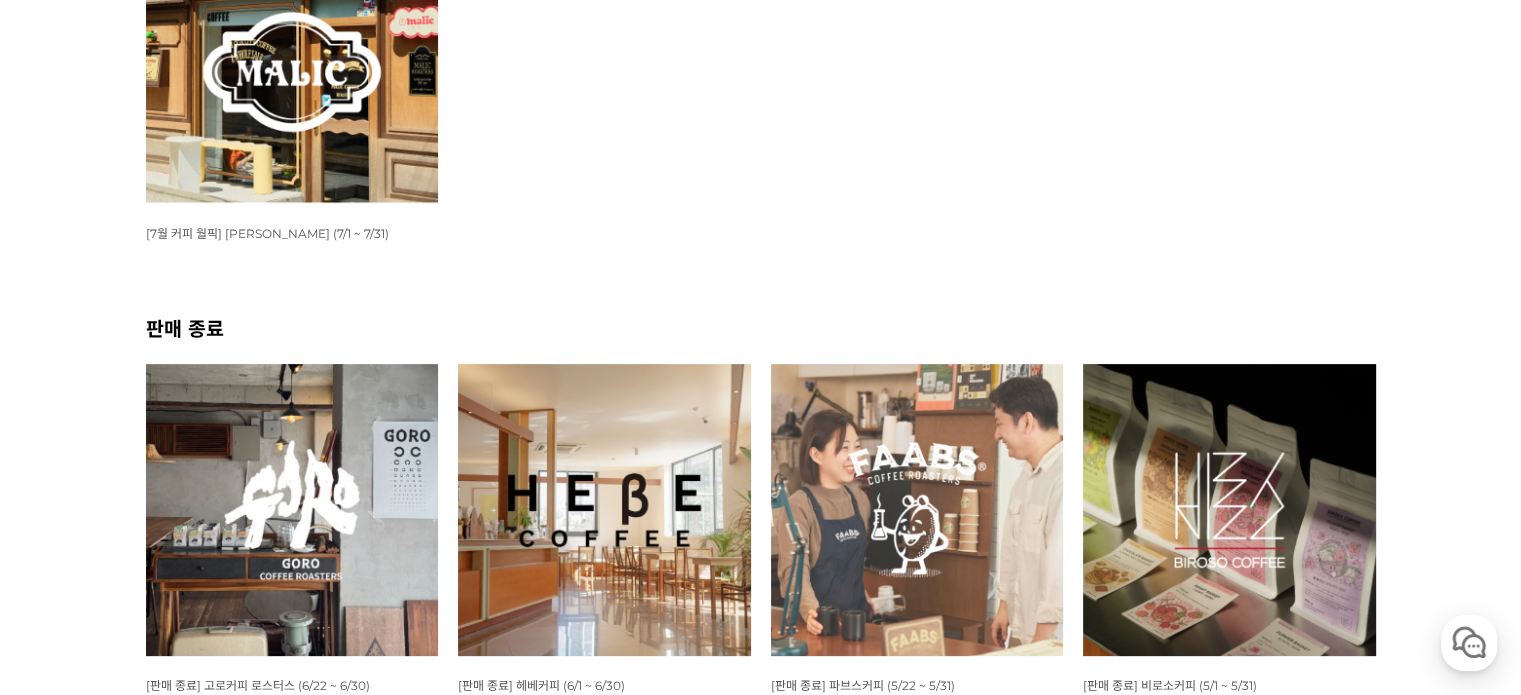 click at bounding box center (292, 57) 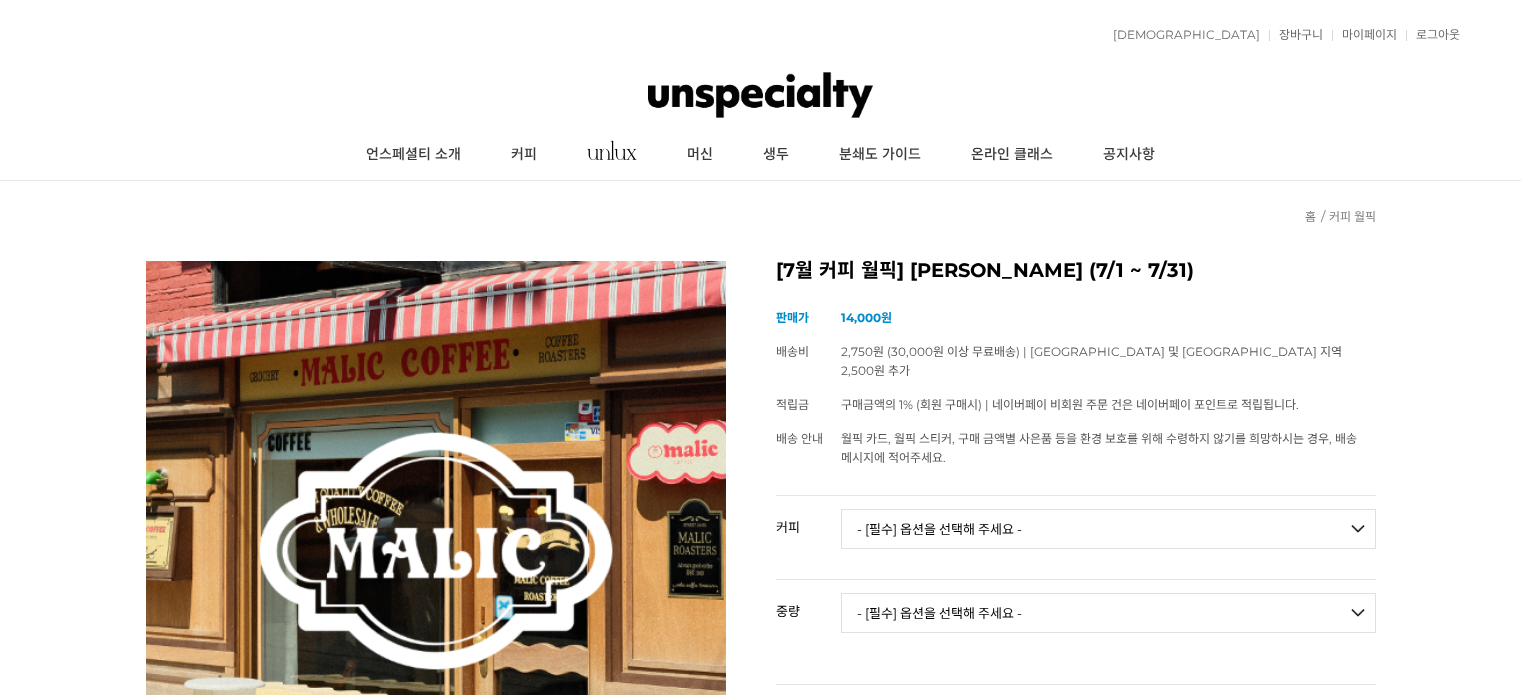 scroll, scrollTop: 1330, scrollLeft: 0, axis: vertical 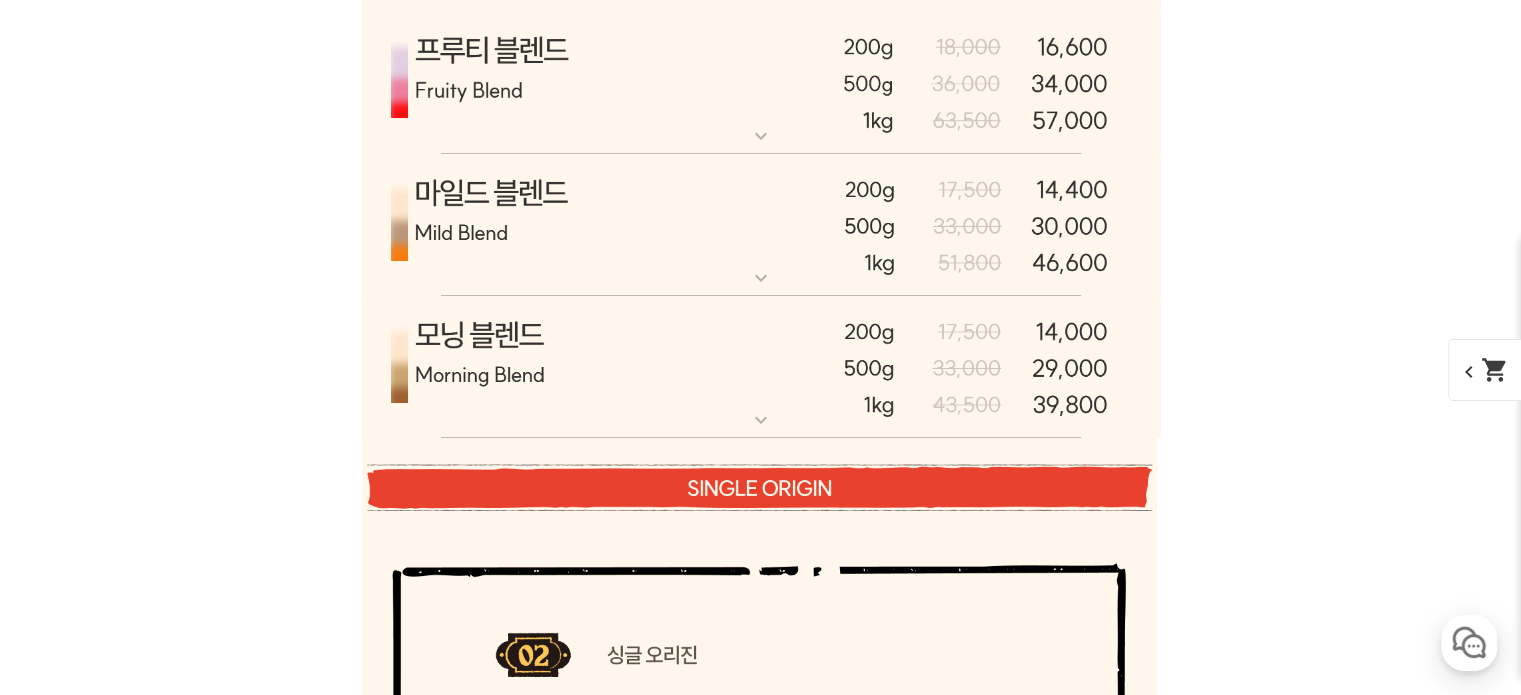 click at bounding box center (761, 368) 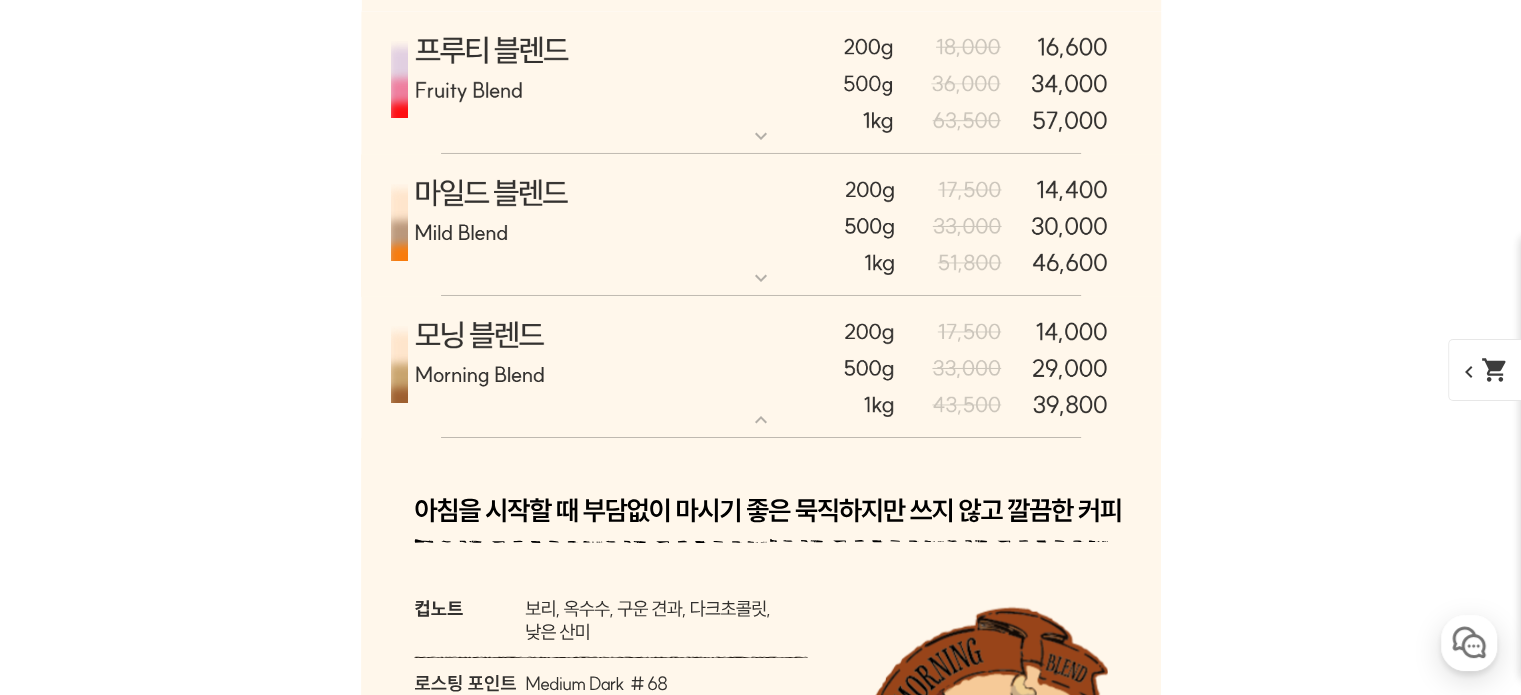 click at bounding box center [761, 368] 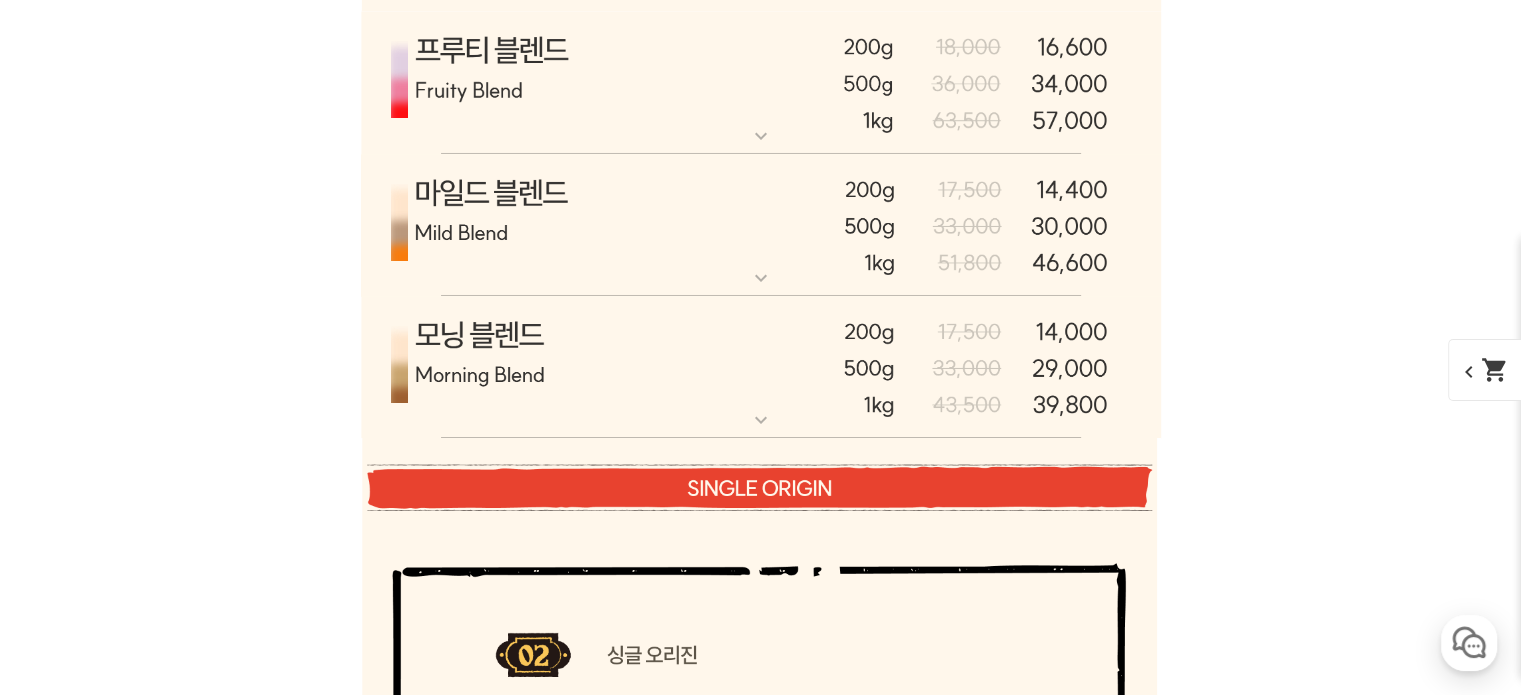 click at bounding box center [761, 225] 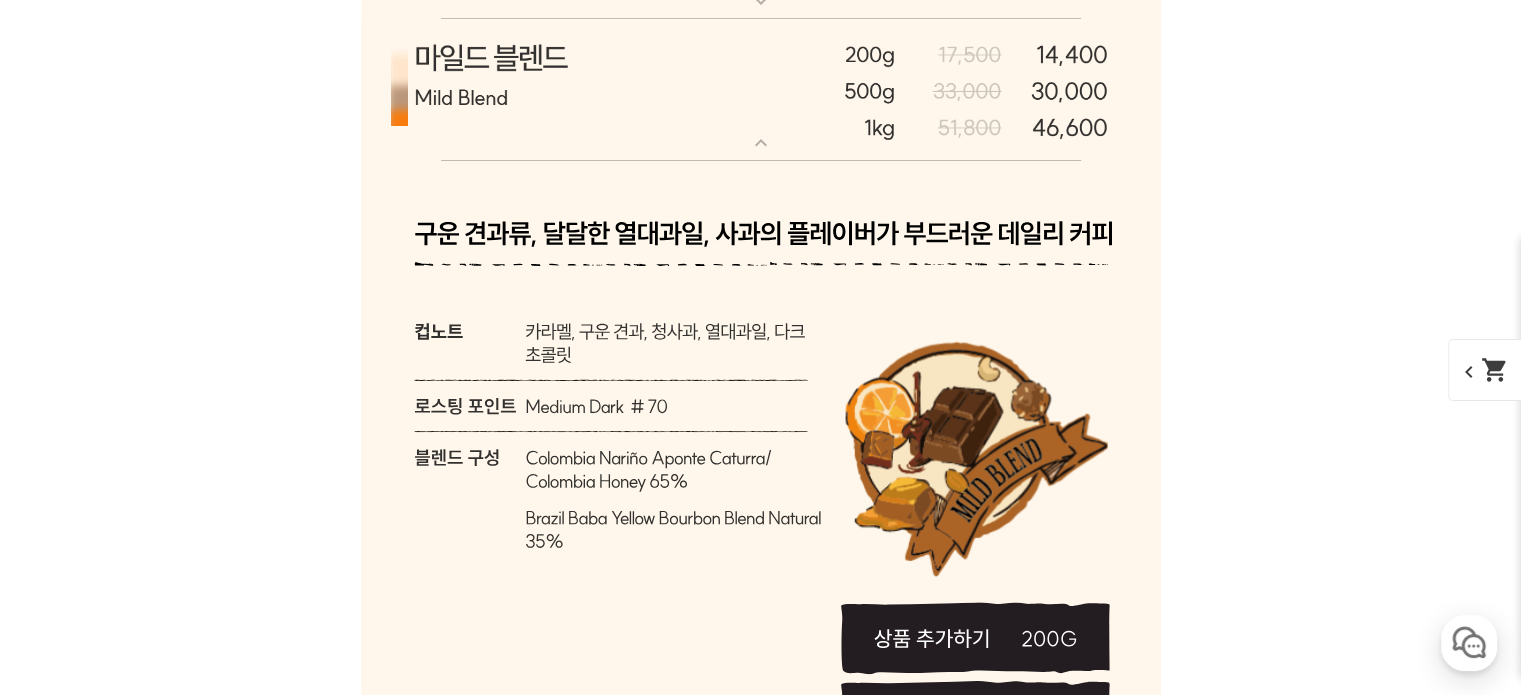 scroll, scrollTop: 7300, scrollLeft: 0, axis: vertical 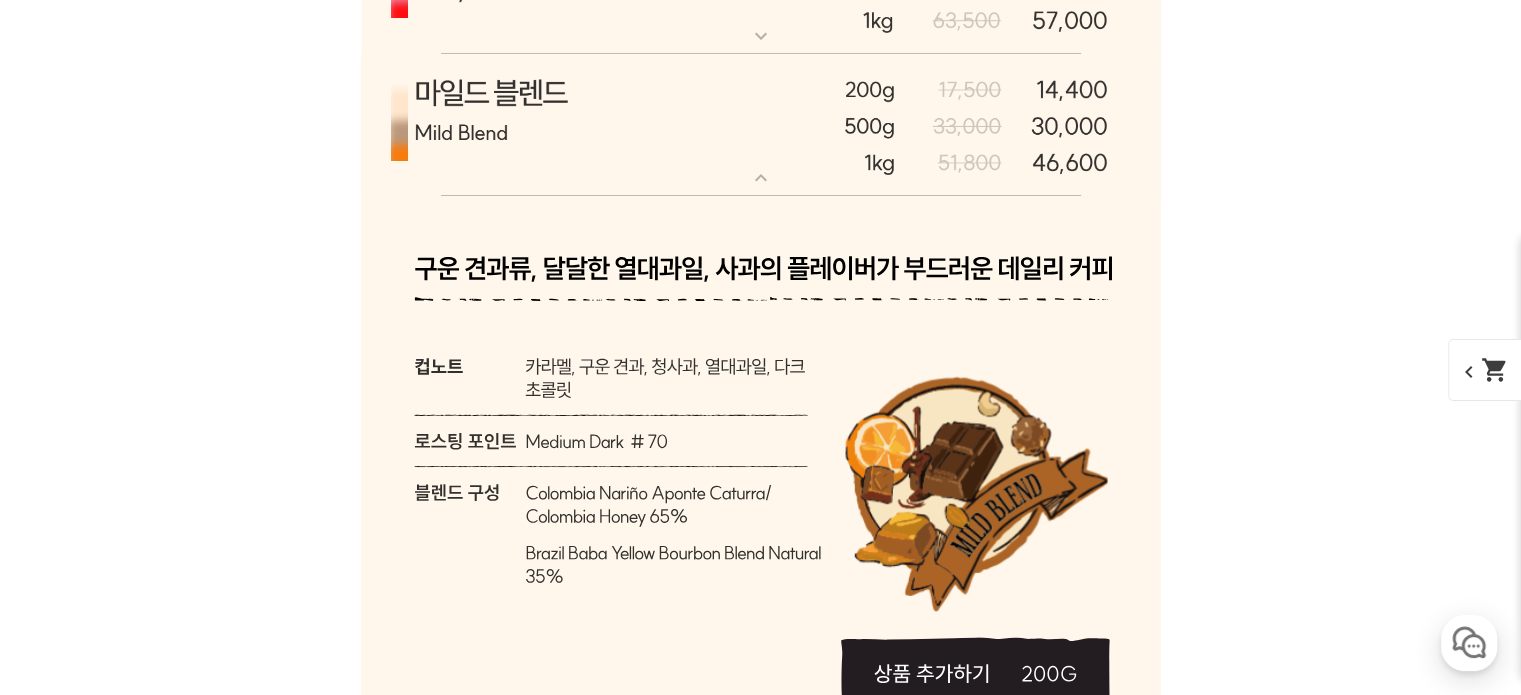 click at bounding box center (761, 125) 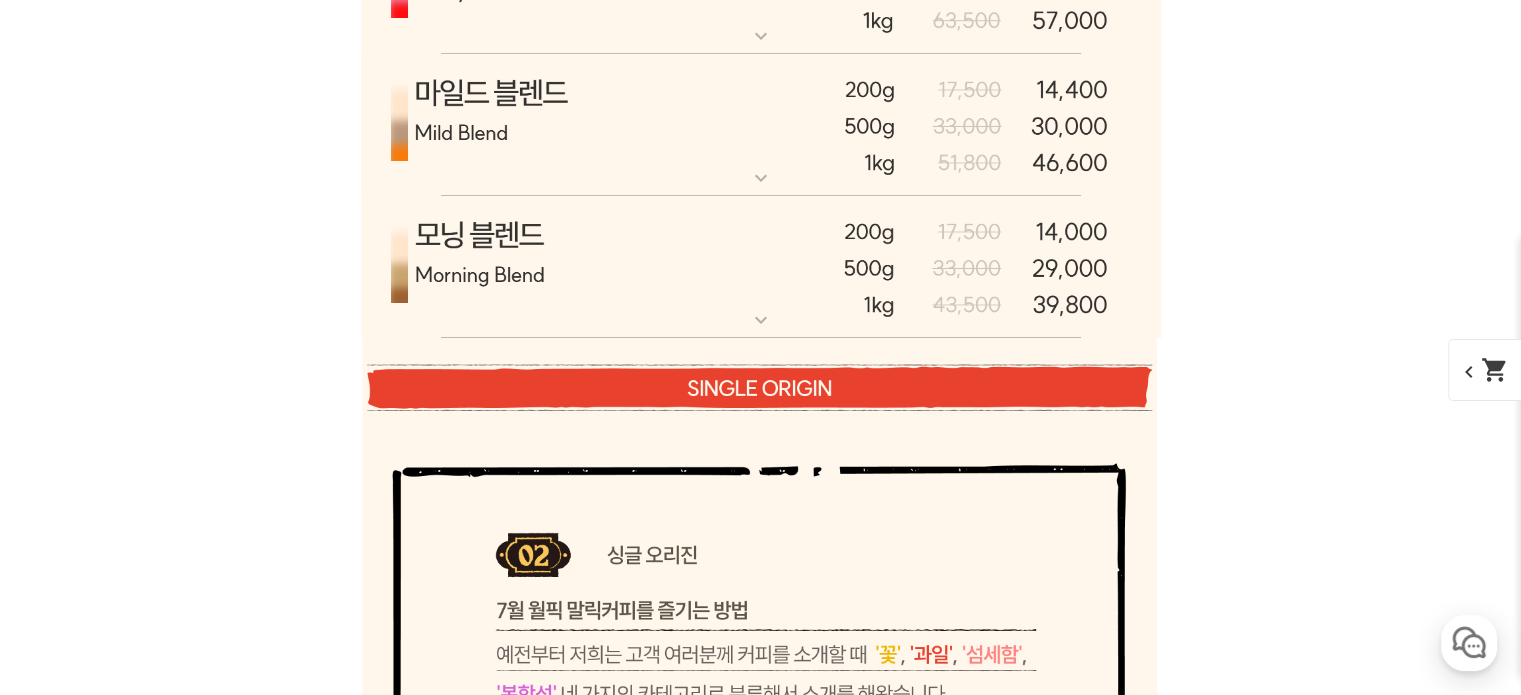 click at bounding box center (761, 268) 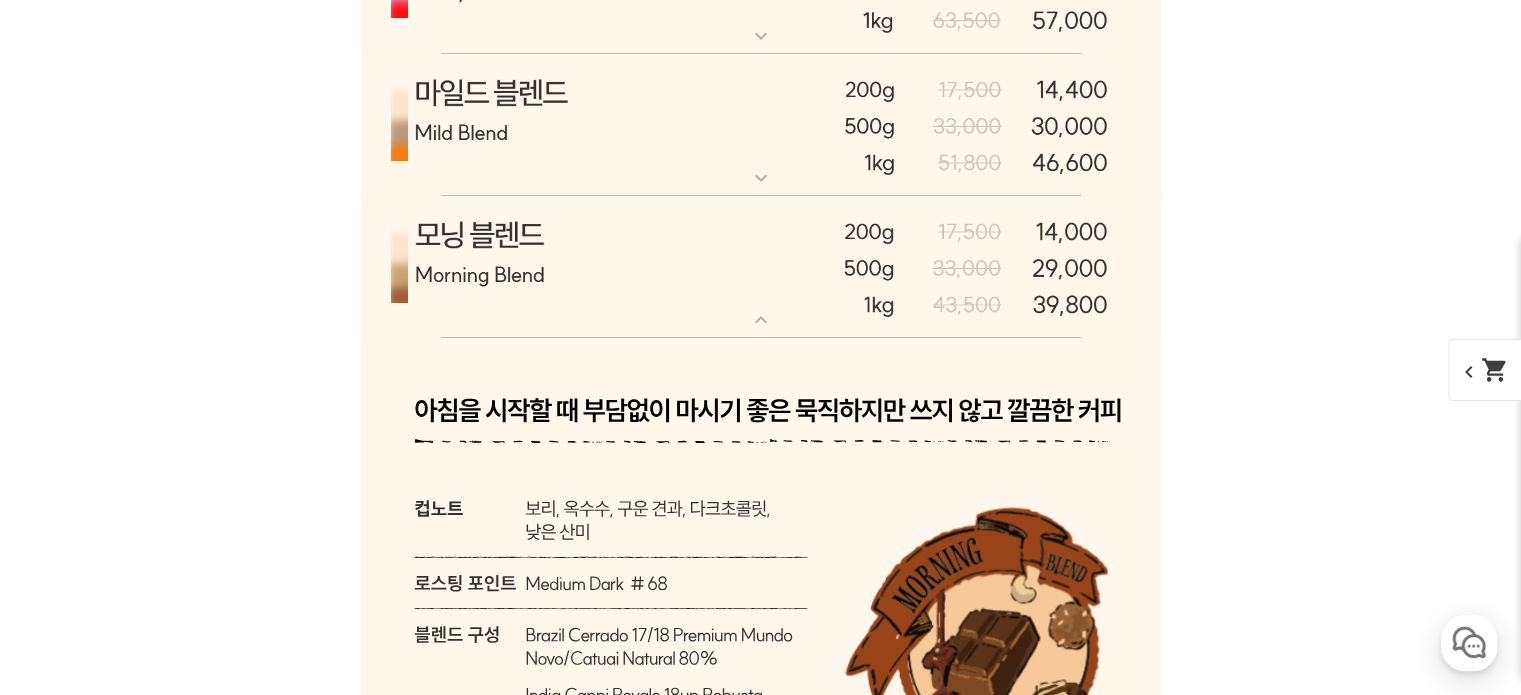click at bounding box center [761, 268] 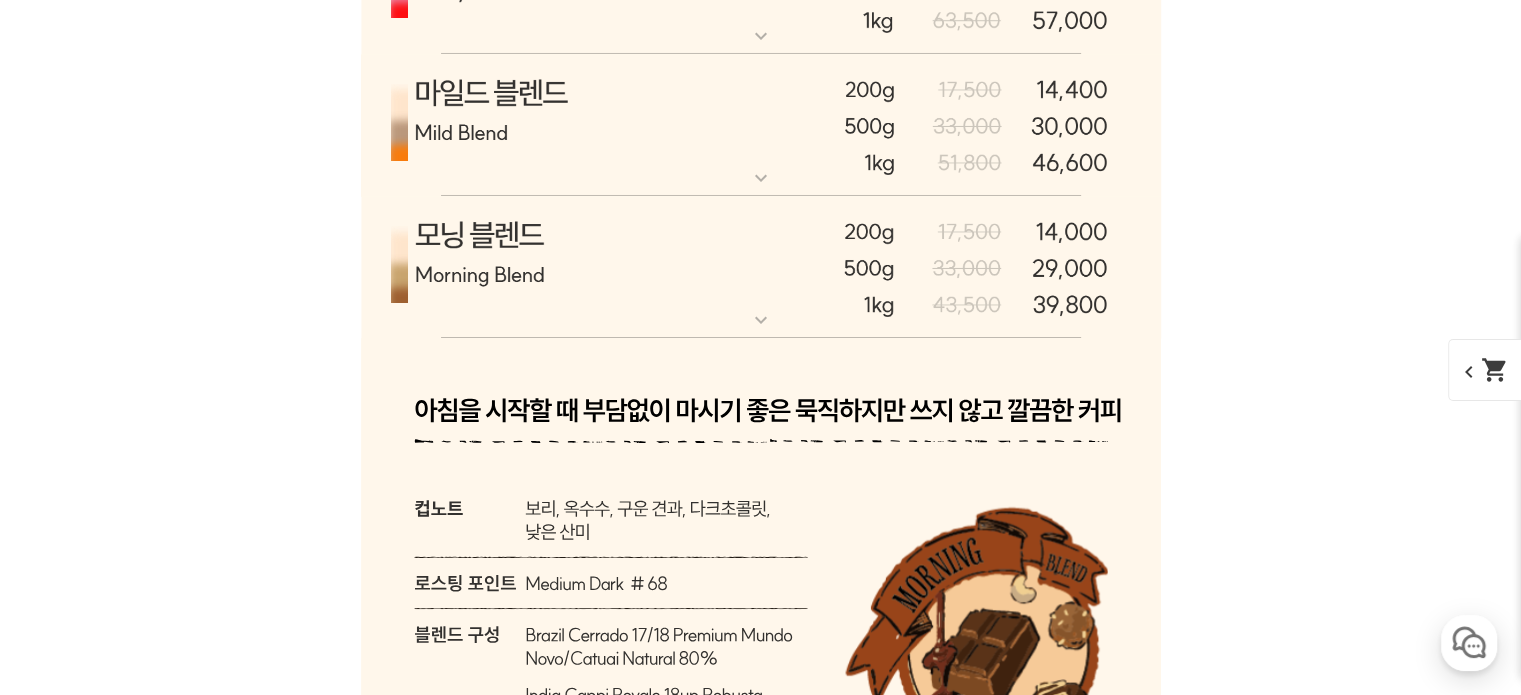 click at bounding box center [761, 125] 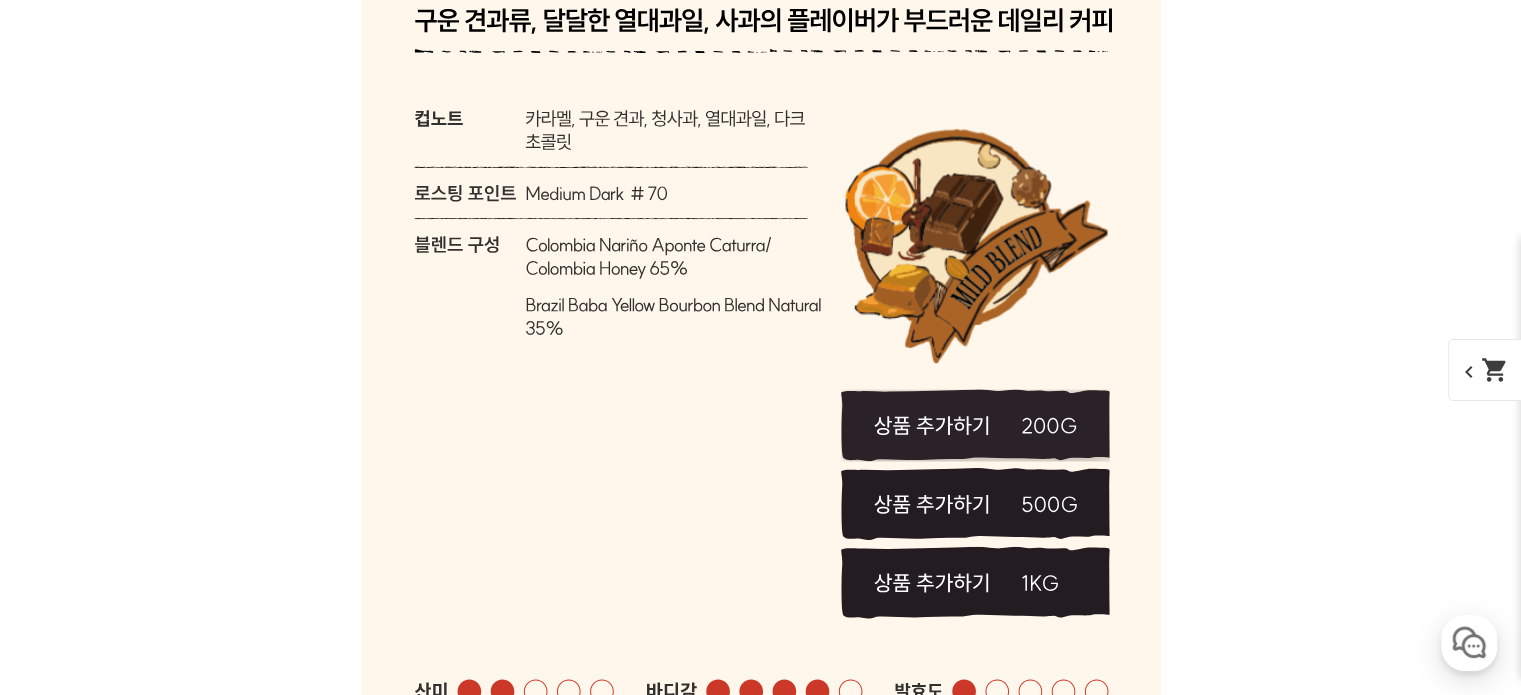 scroll, scrollTop: 7600, scrollLeft: 0, axis: vertical 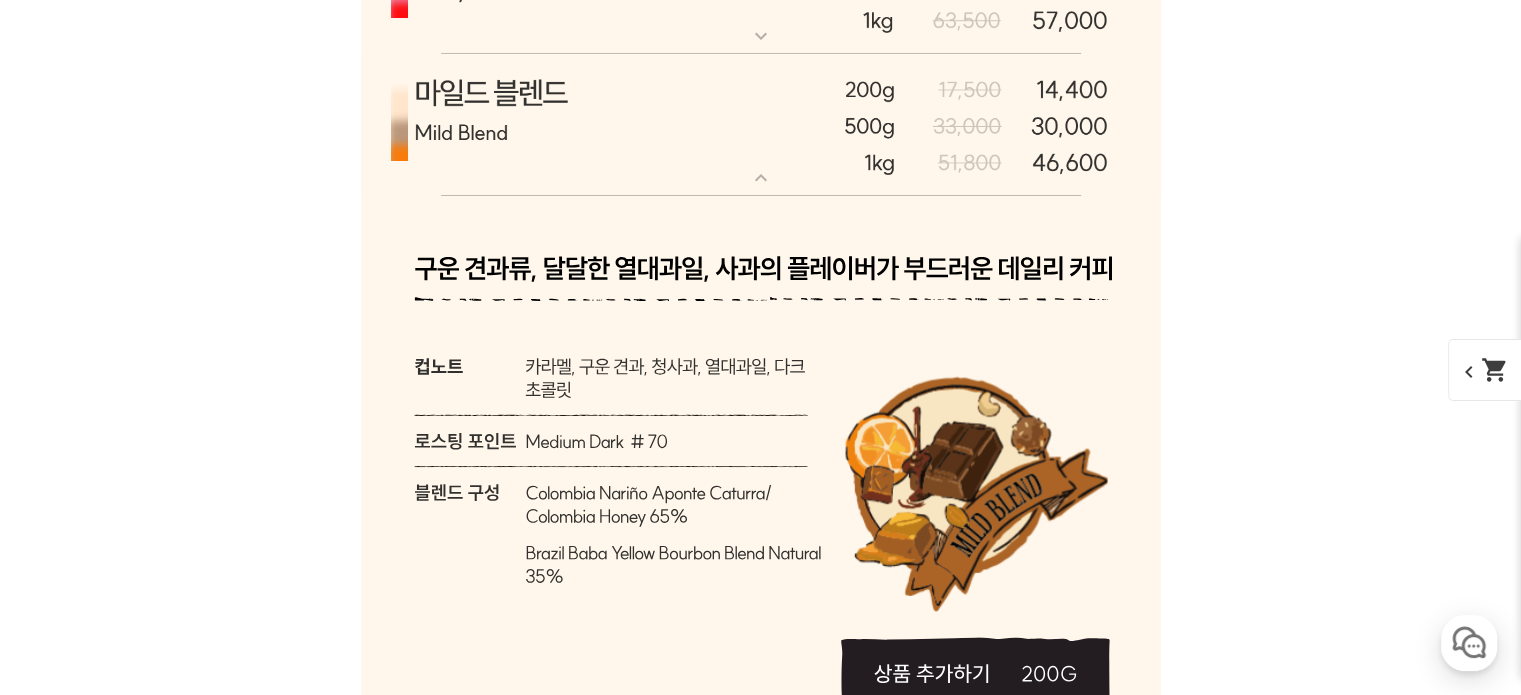 click on "마일드 블렌드" at bounding box center [761, 62] 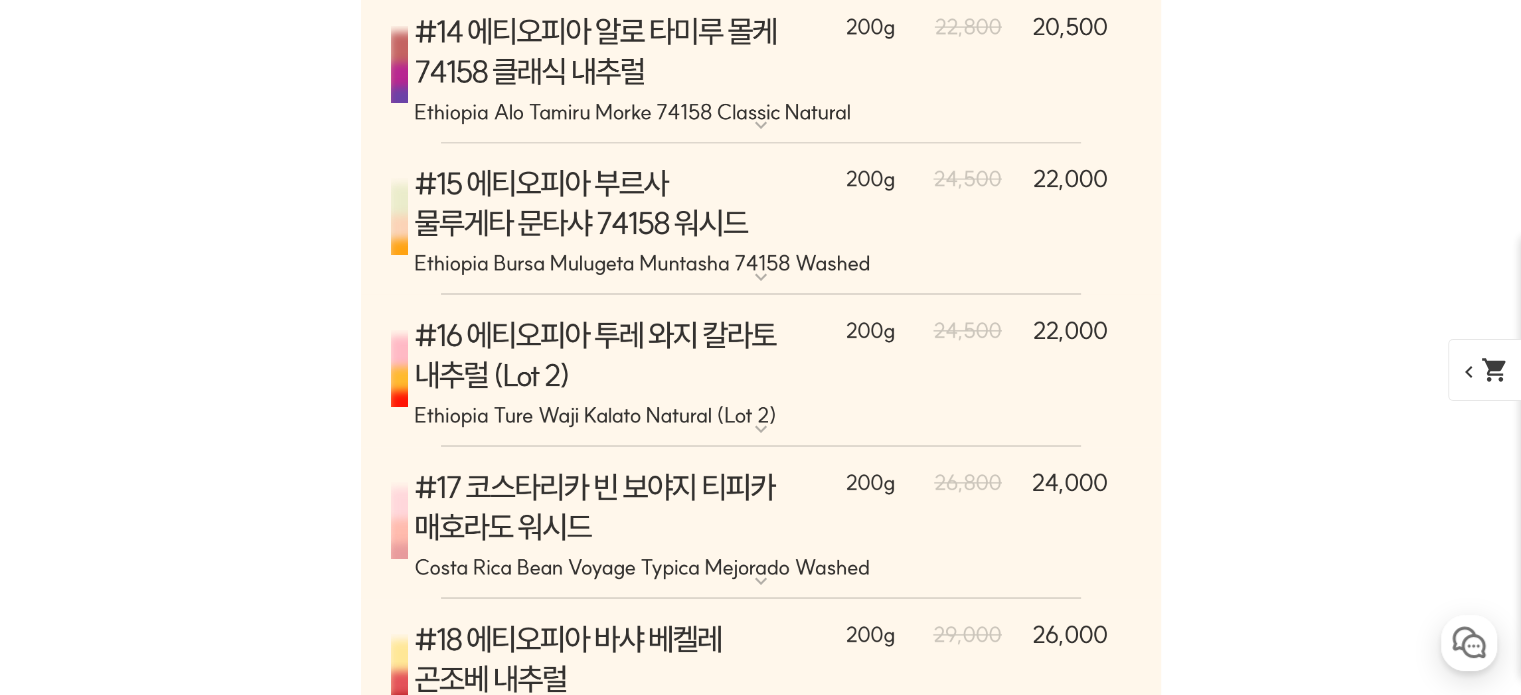scroll, scrollTop: 11100, scrollLeft: 0, axis: vertical 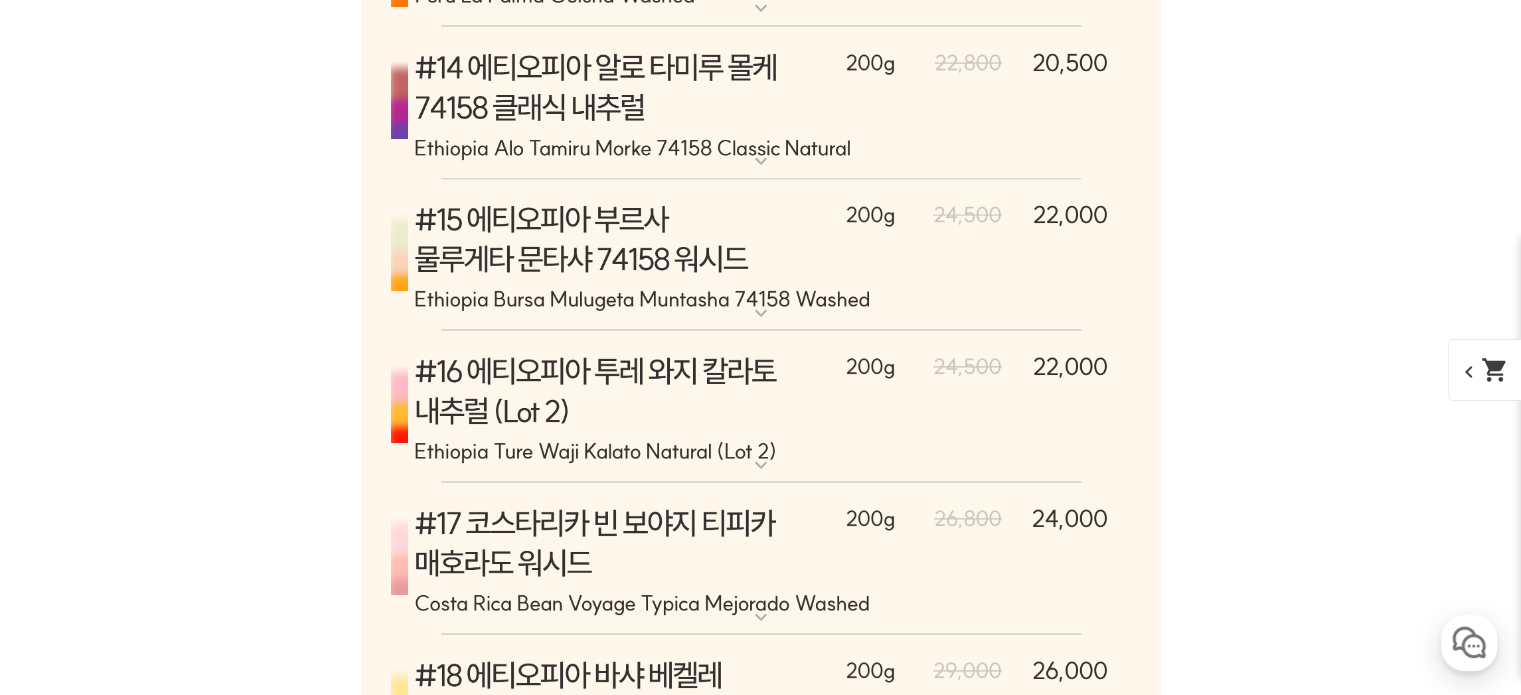click at bounding box center (761, 255) 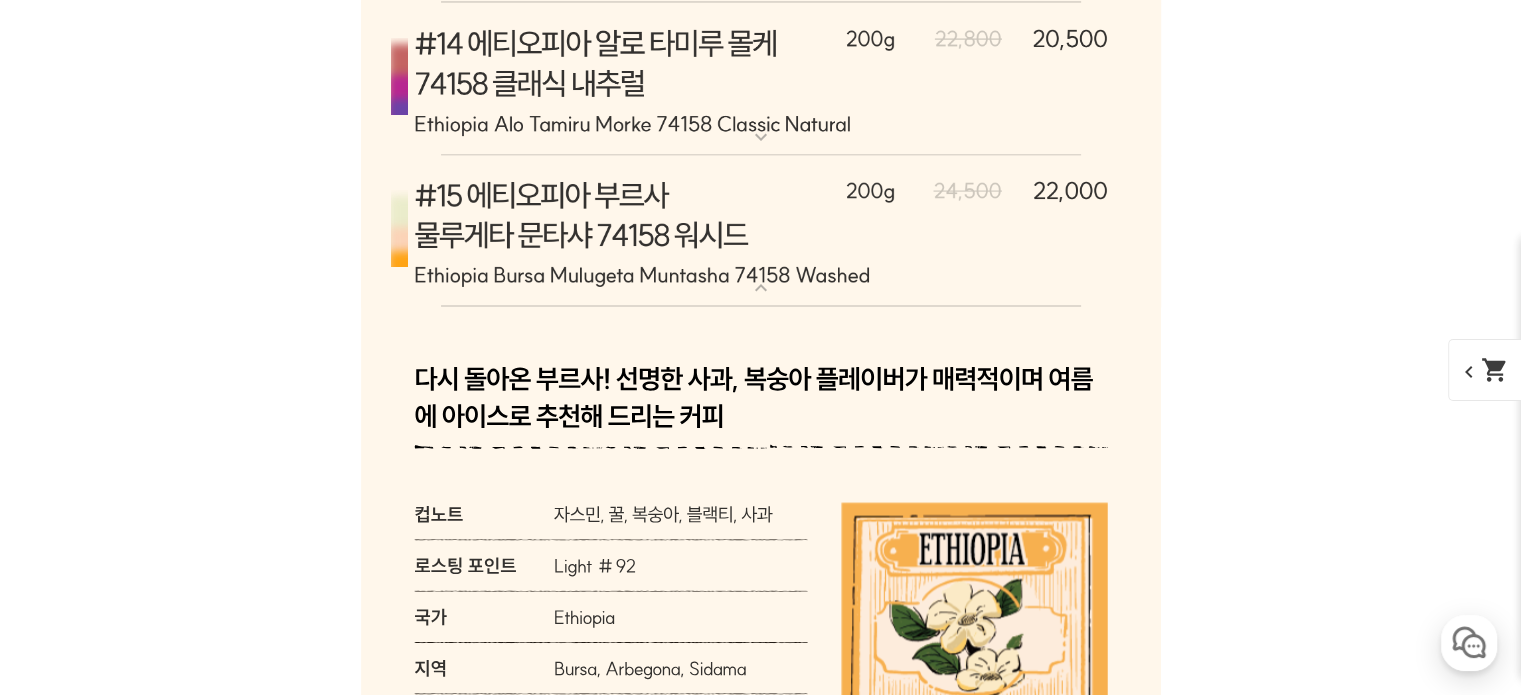 scroll, scrollTop: 11400, scrollLeft: 0, axis: vertical 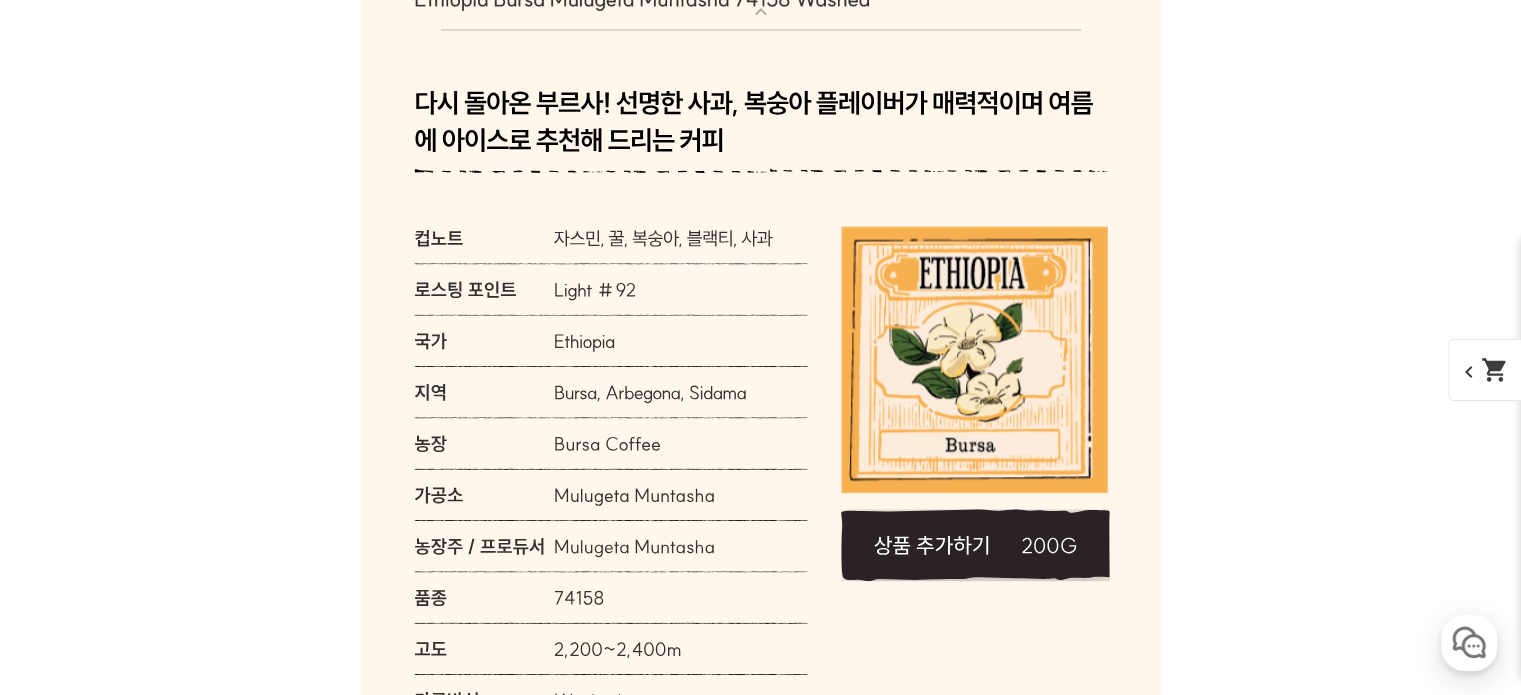 click 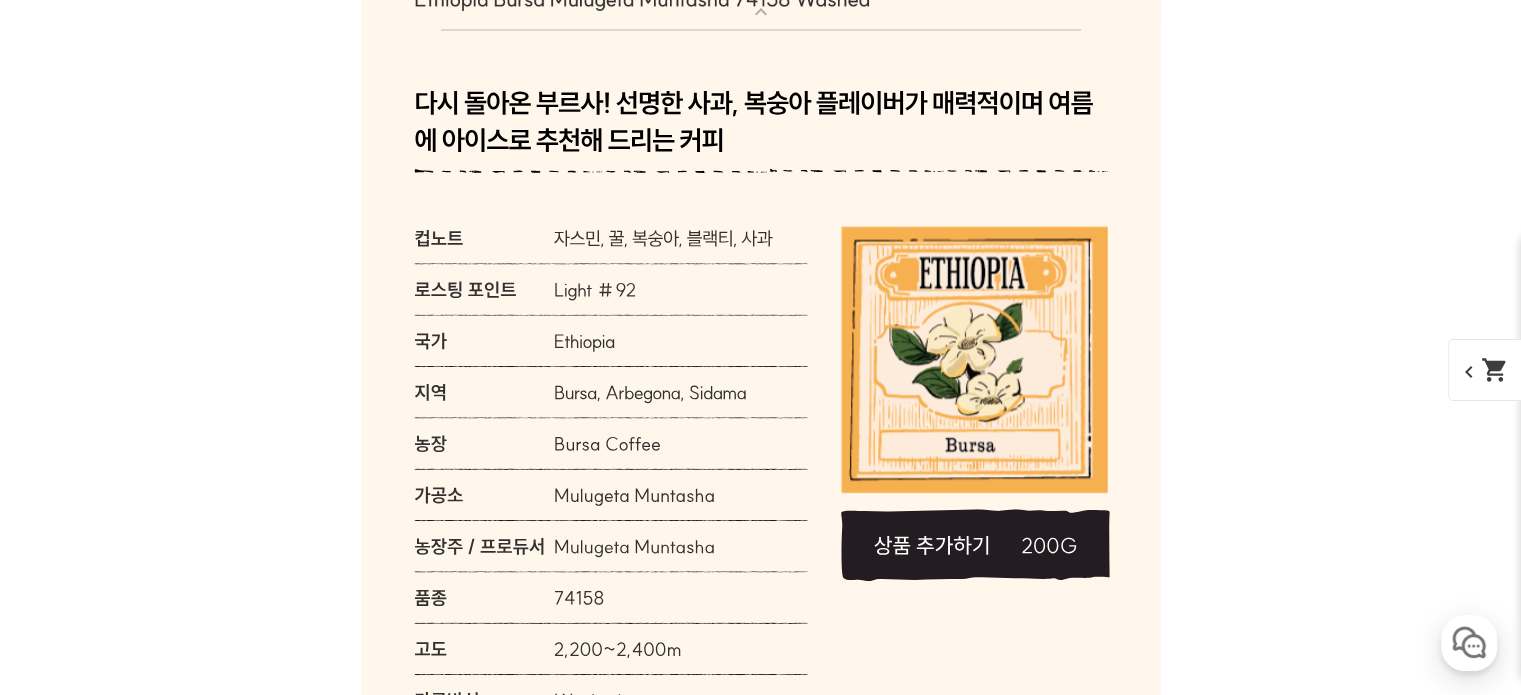 select on "200g" 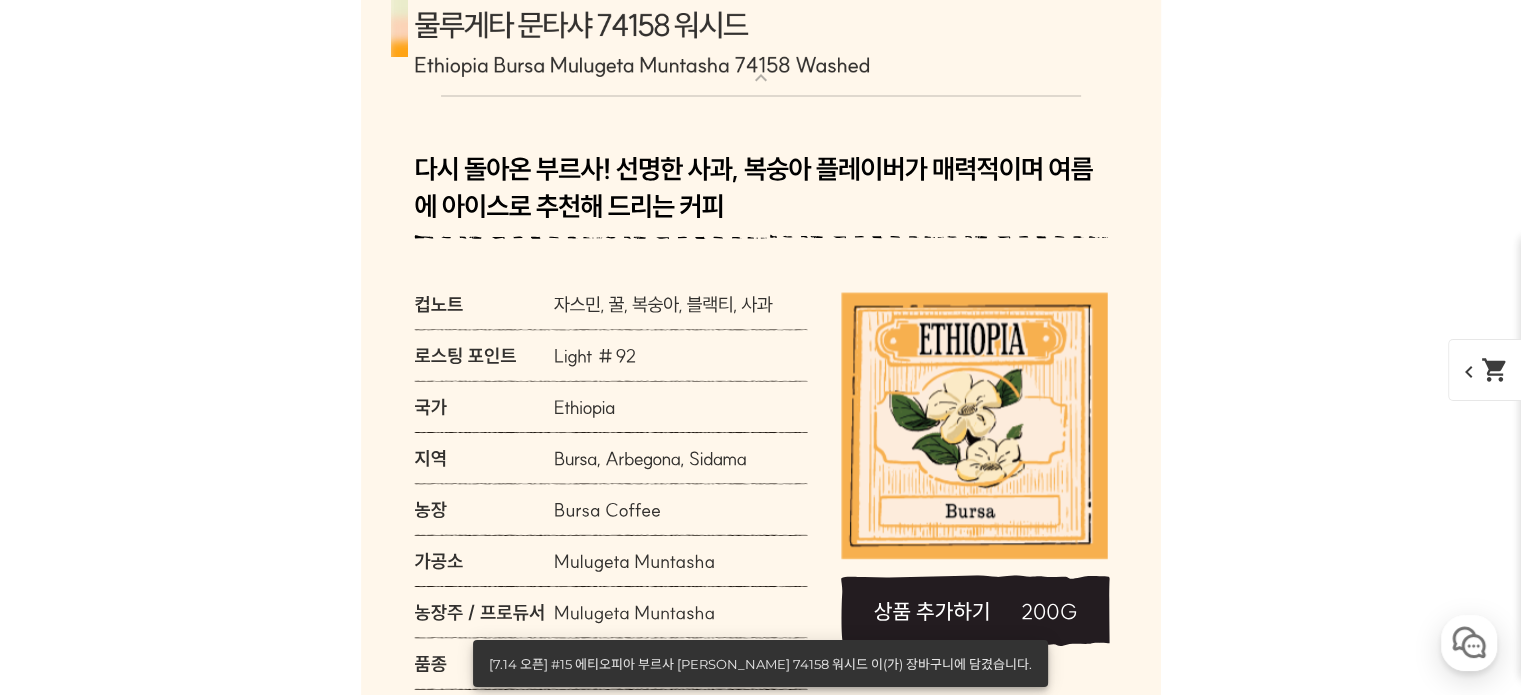 scroll, scrollTop: 11300, scrollLeft: 0, axis: vertical 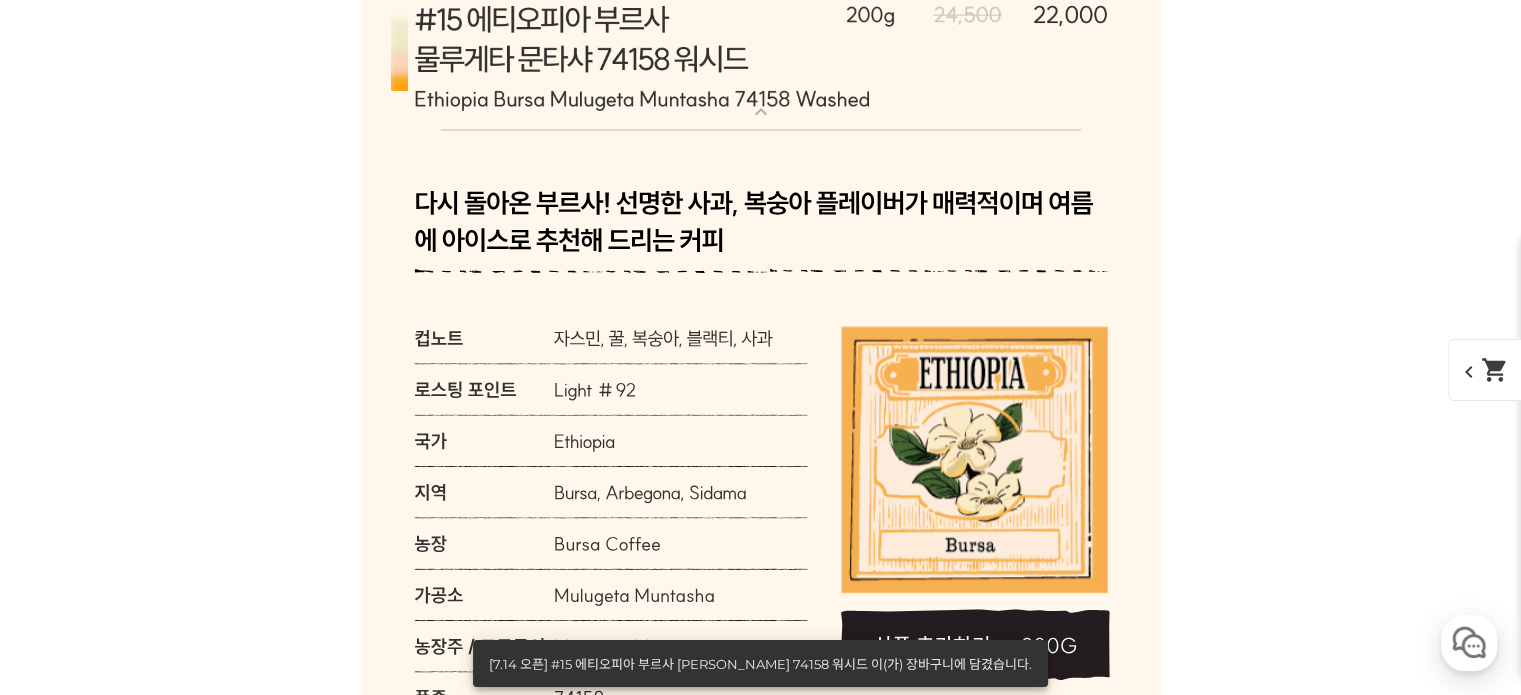 click at bounding box center [761, 55] 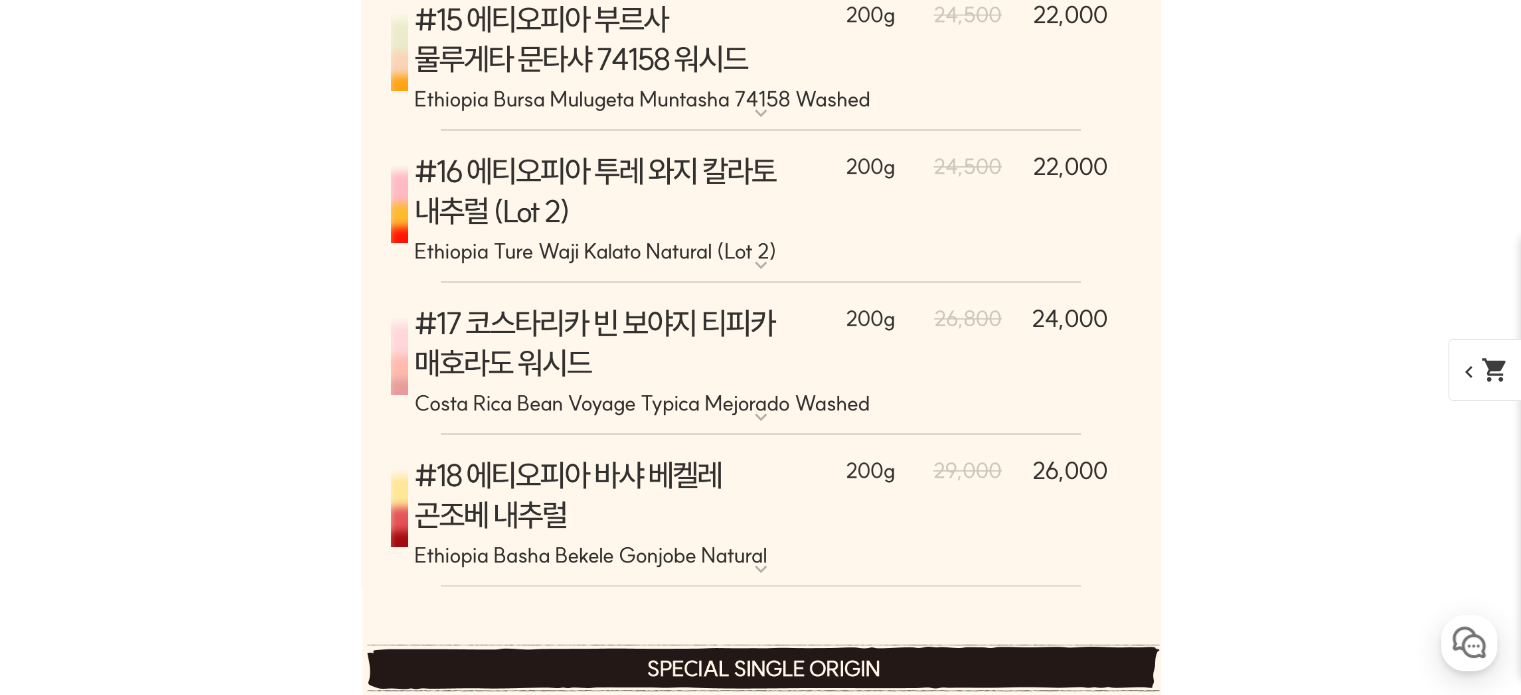 click at bounding box center (761, 206) 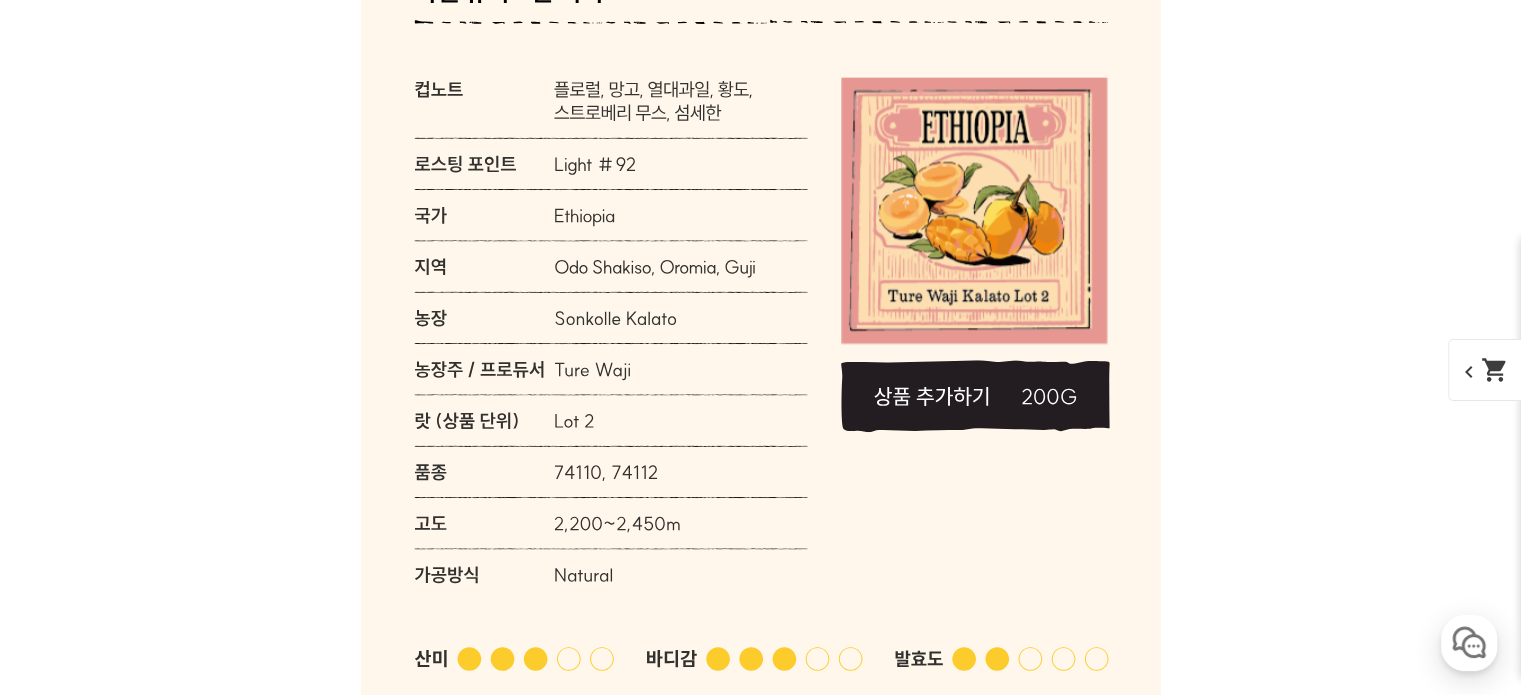 scroll, scrollTop: 11600, scrollLeft: 0, axis: vertical 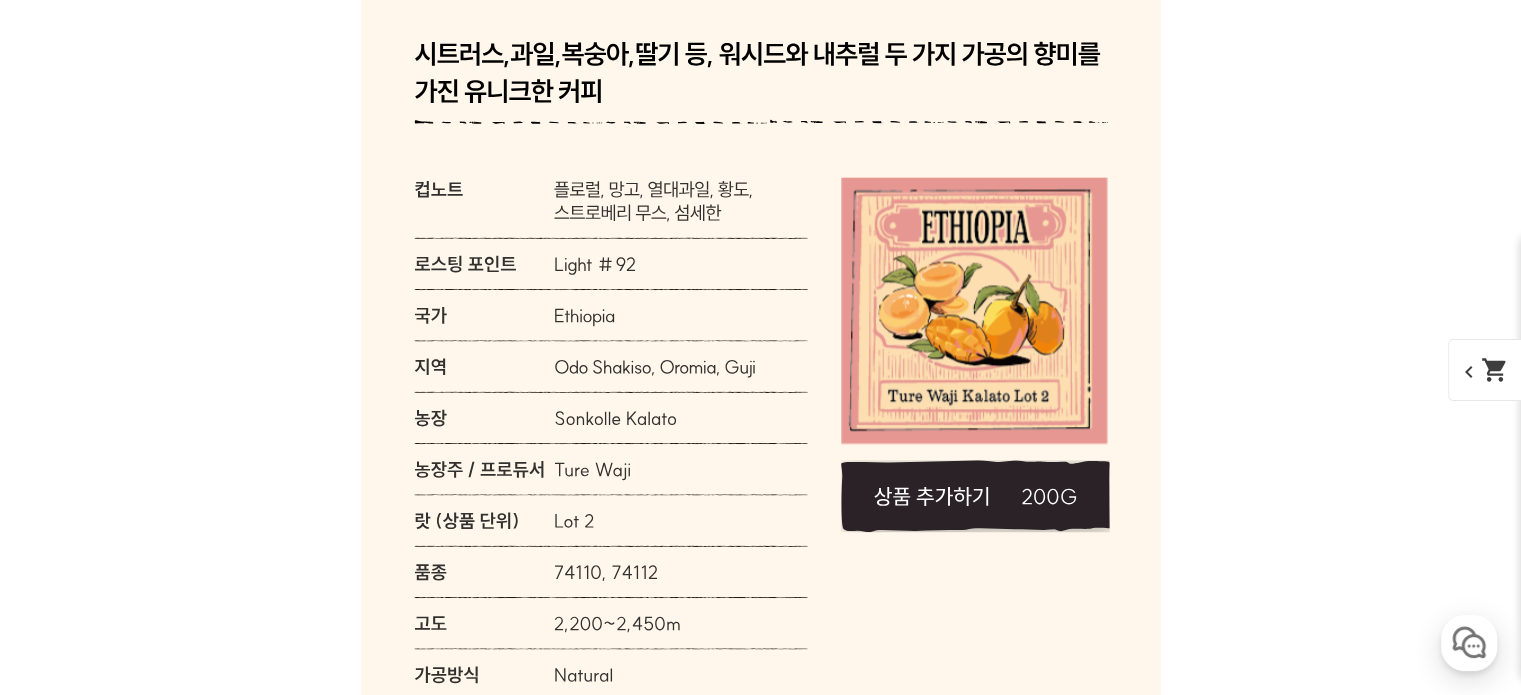 click 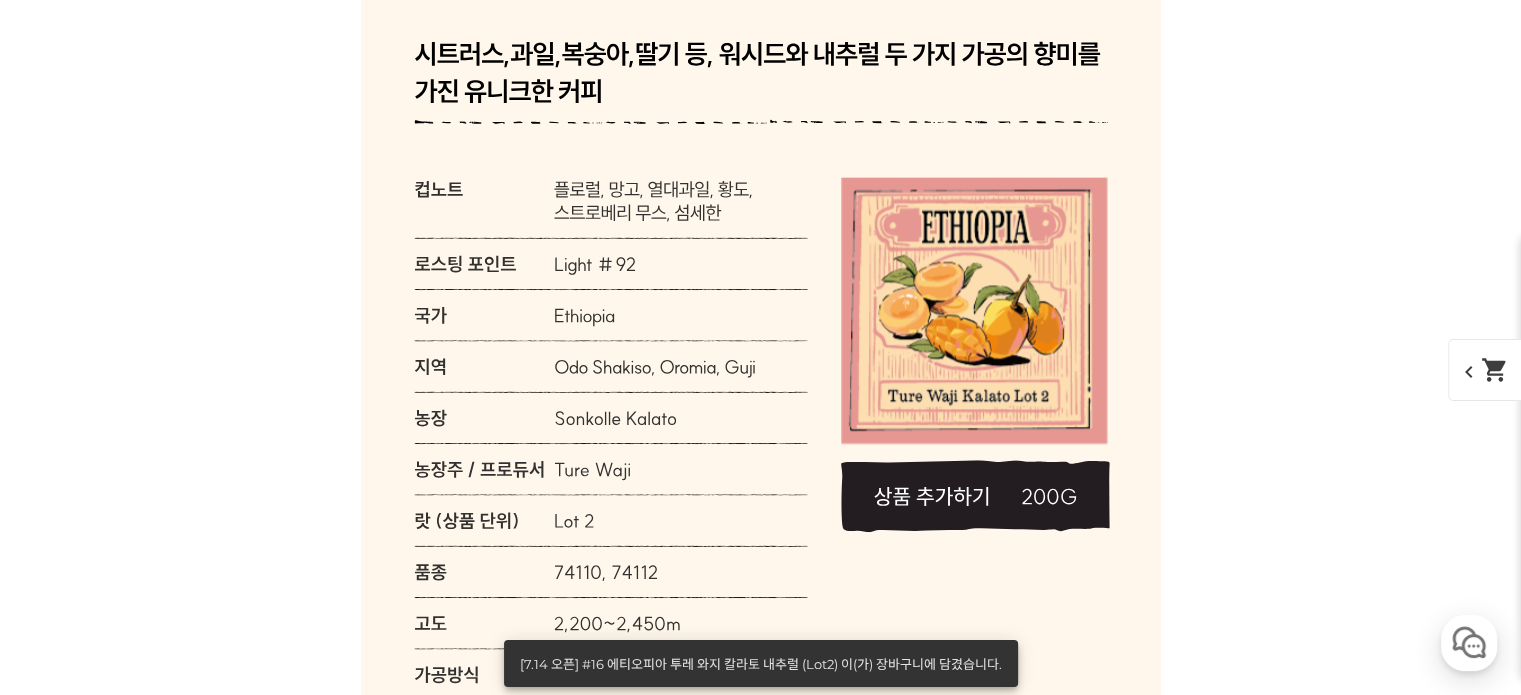 scroll, scrollTop: 11200, scrollLeft: 0, axis: vertical 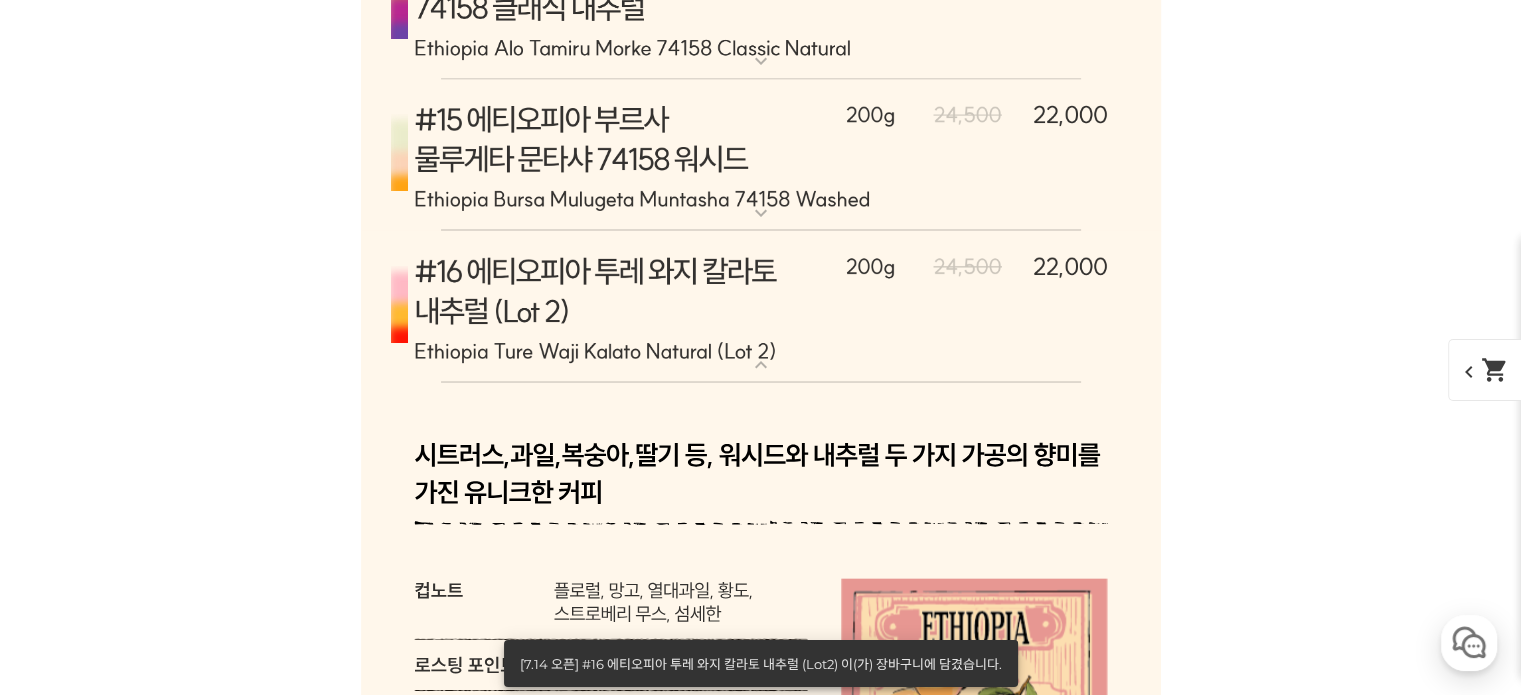 click at bounding box center (761, 306) 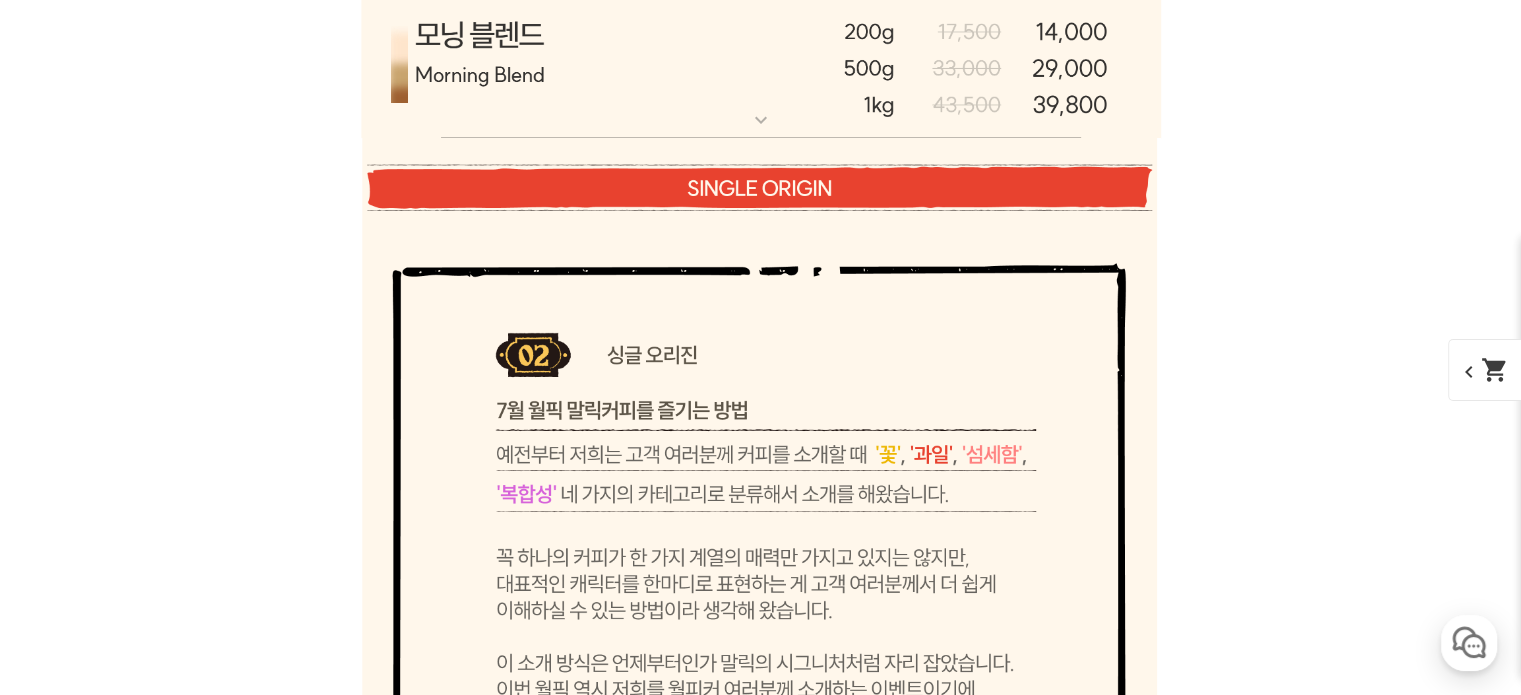 scroll, scrollTop: 7000, scrollLeft: 0, axis: vertical 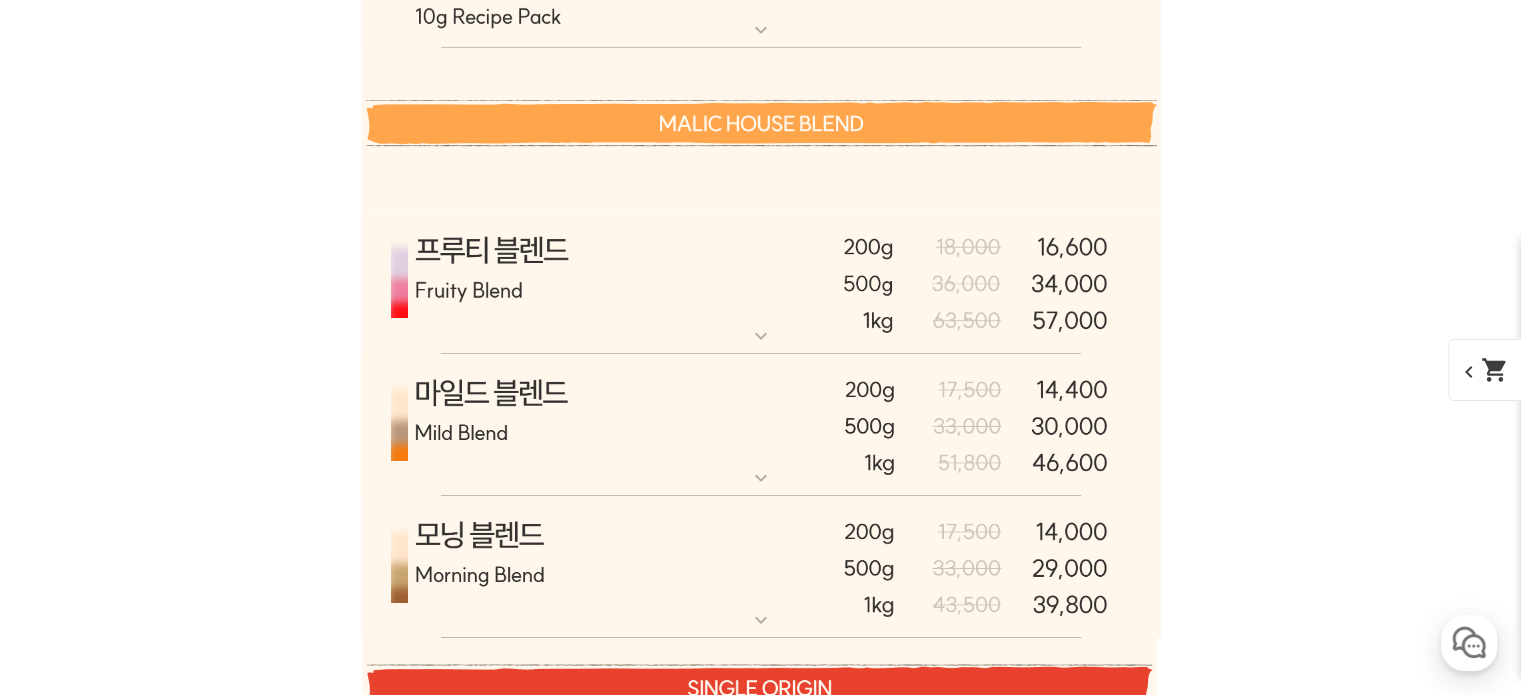 click at bounding box center [761, 425] 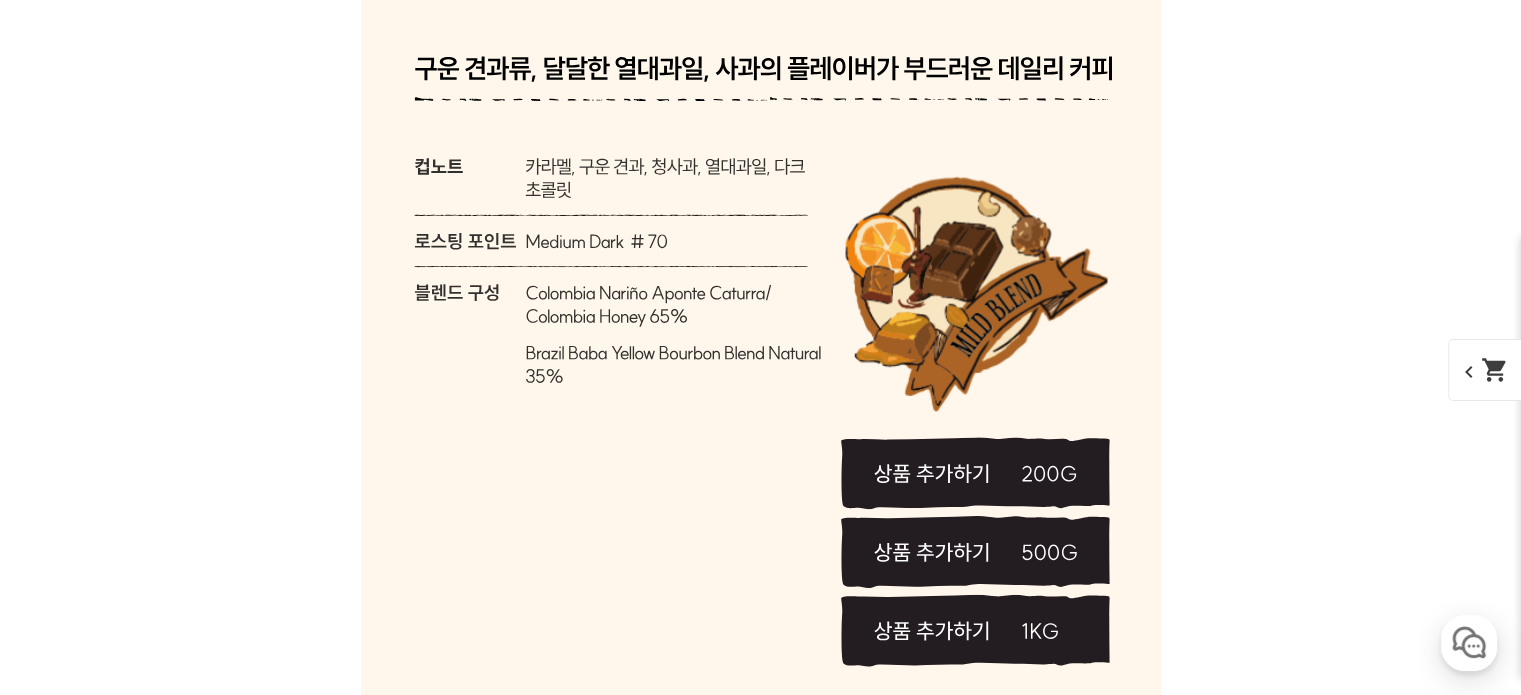 scroll, scrollTop: 7600, scrollLeft: 0, axis: vertical 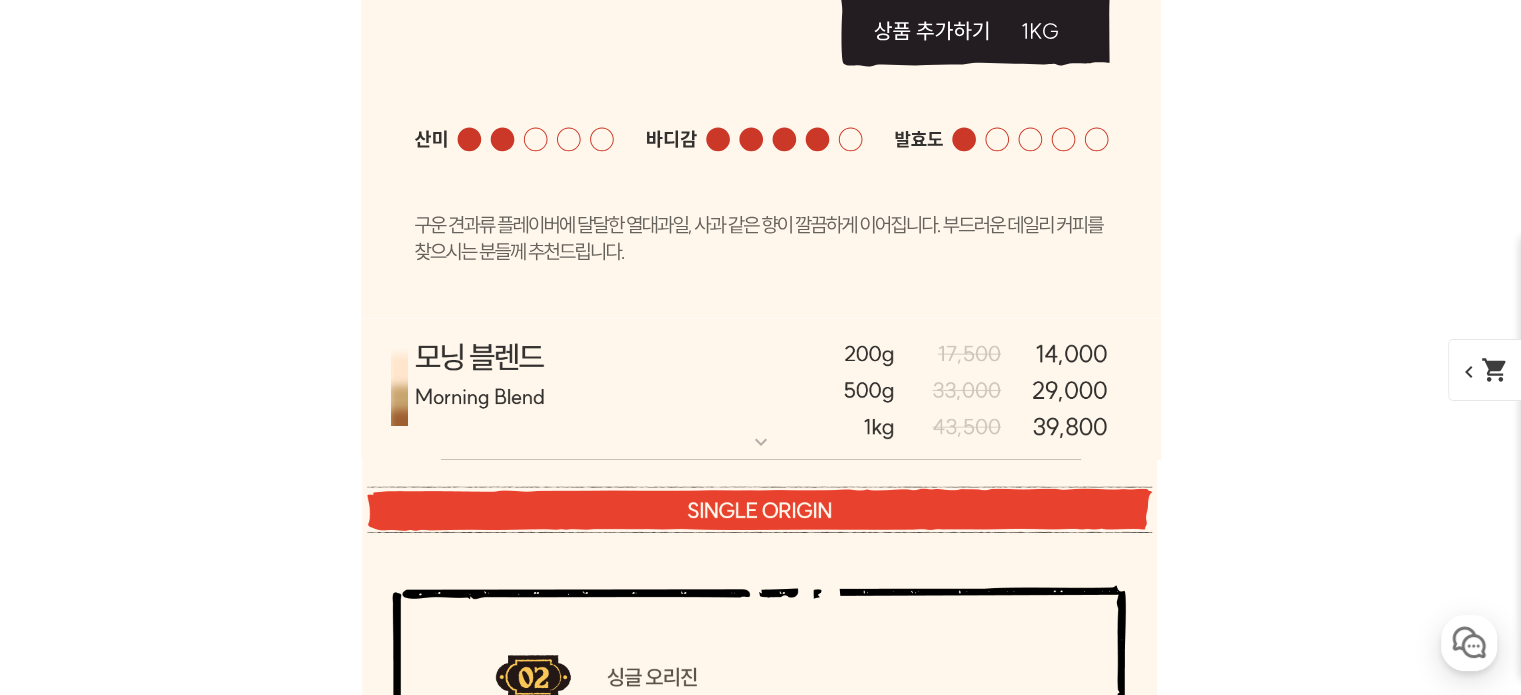 click at bounding box center [761, 390] 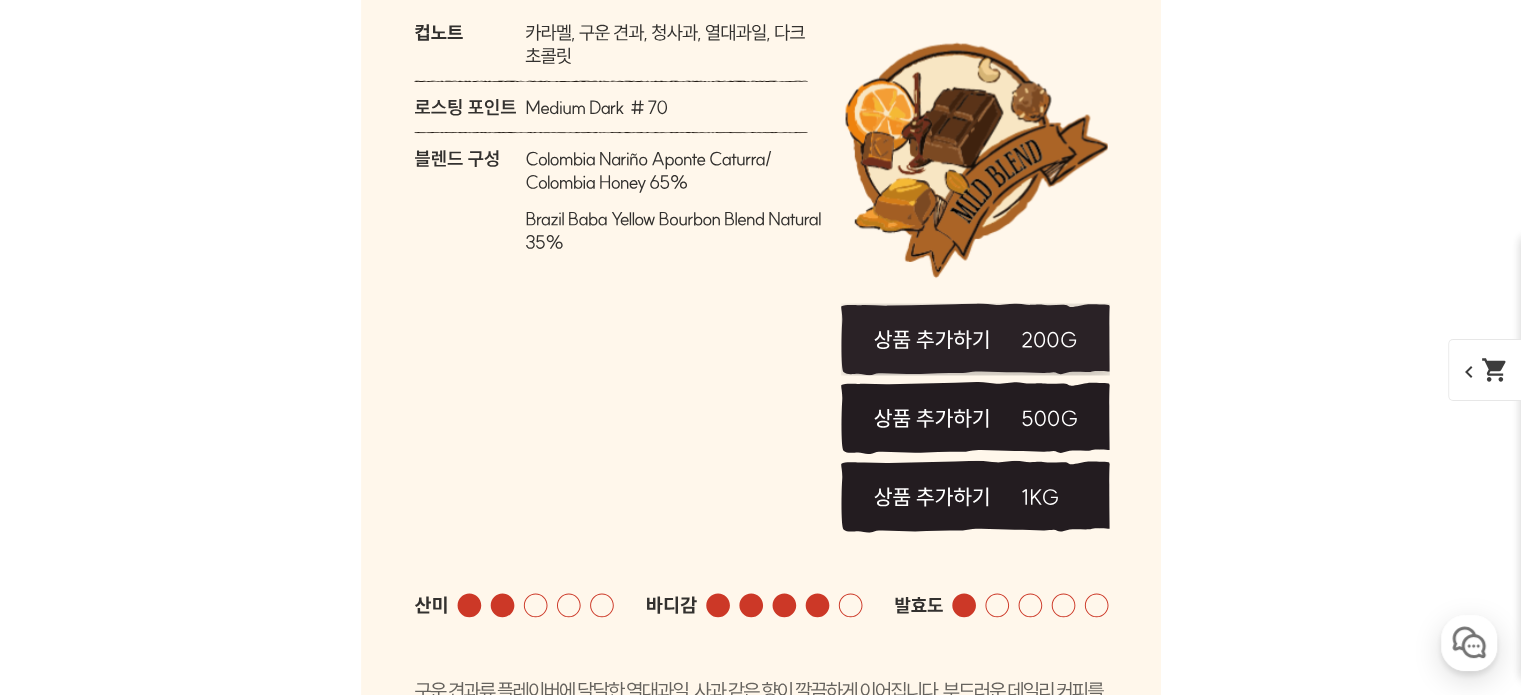 scroll, scrollTop: 7600, scrollLeft: 0, axis: vertical 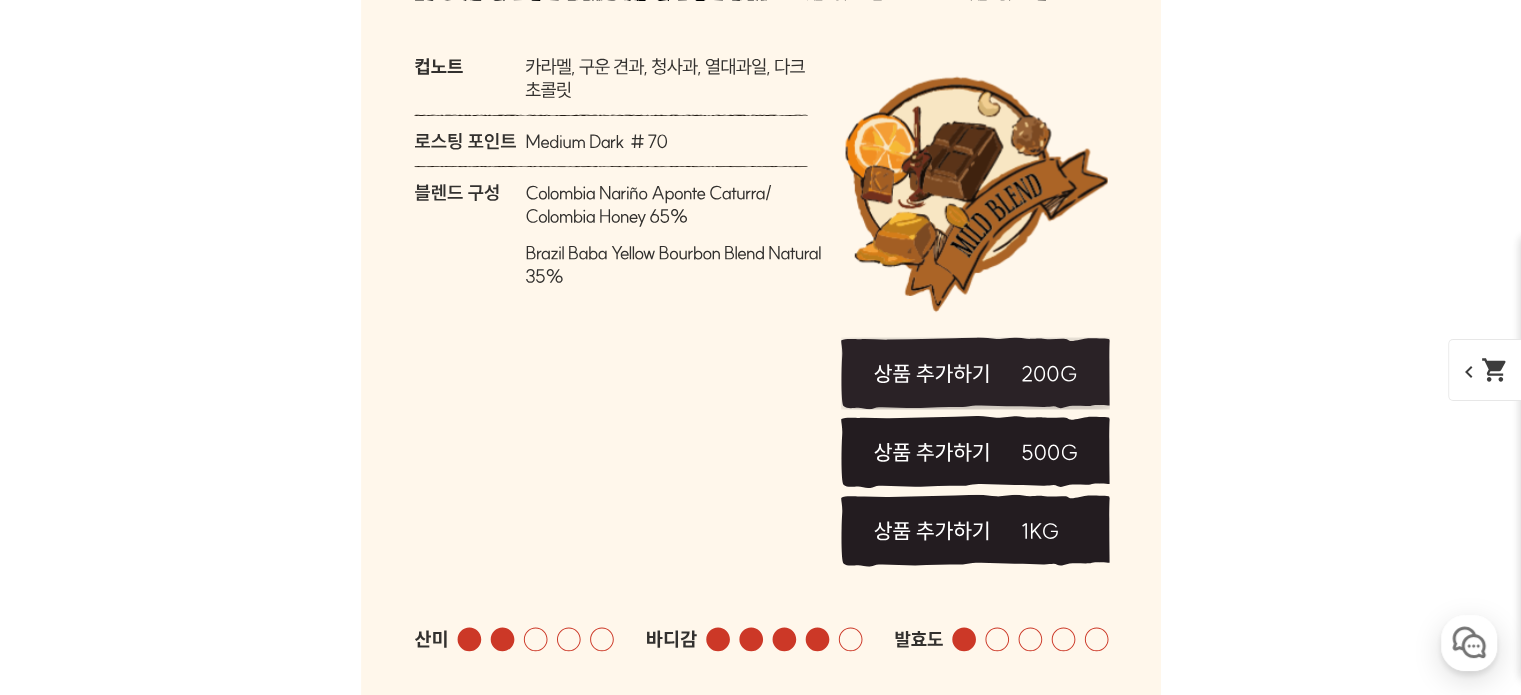 click 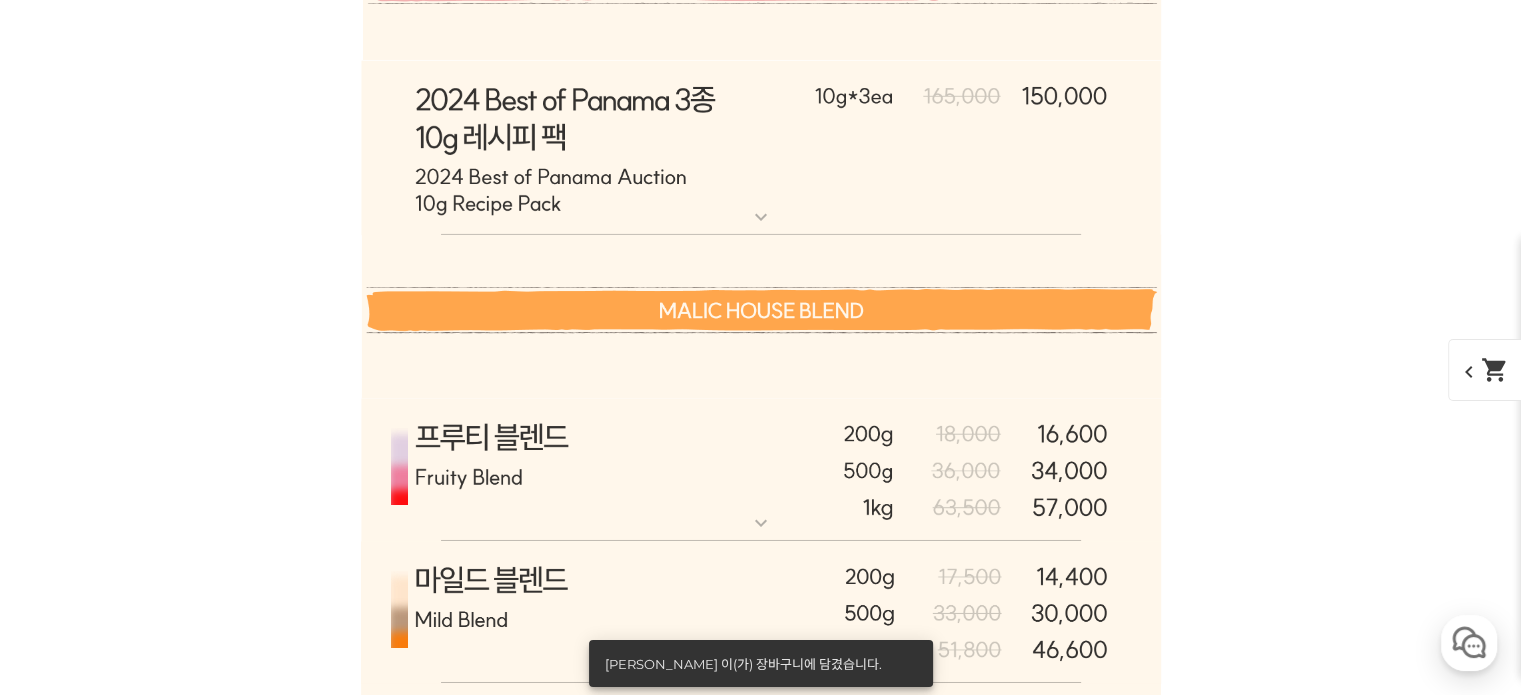 scroll, scrollTop: 6500, scrollLeft: 0, axis: vertical 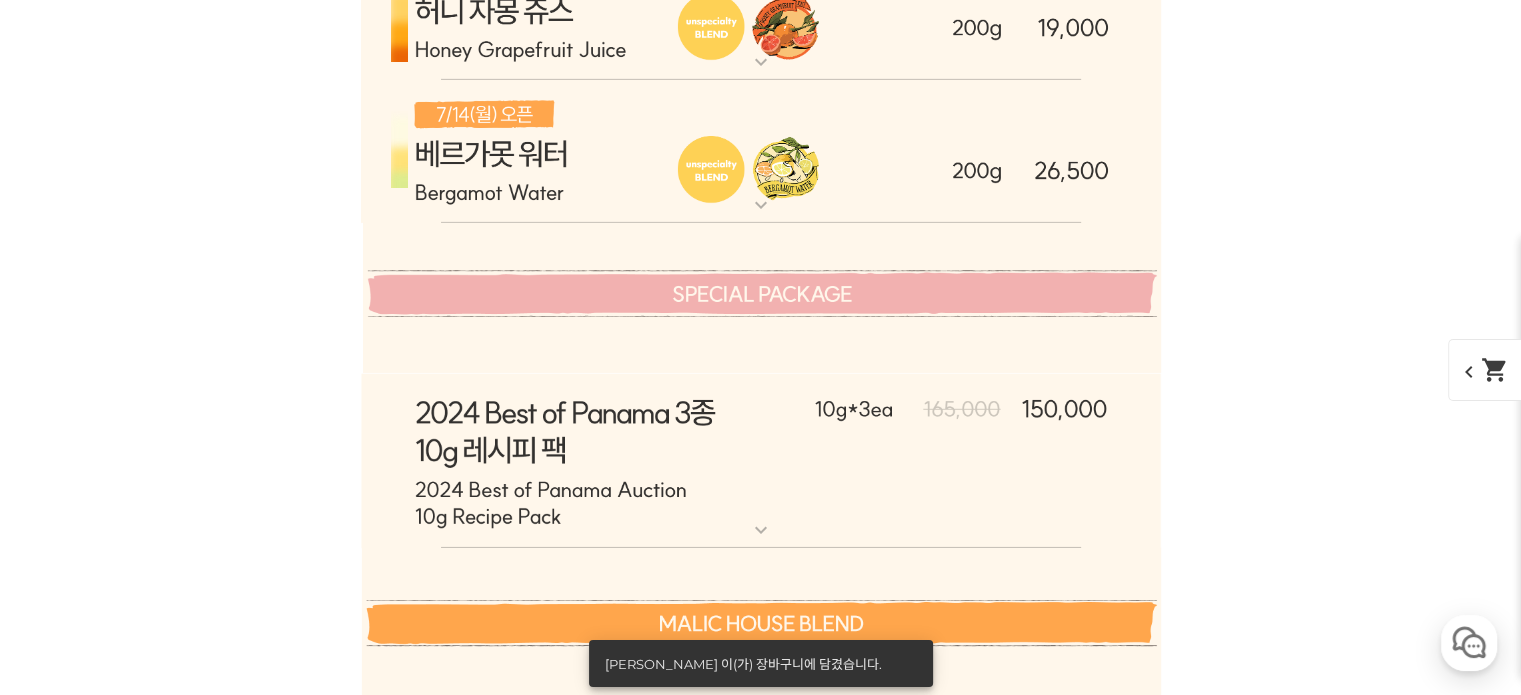 click on "chevron_left shopping_cart" at bounding box center (1499, 370) 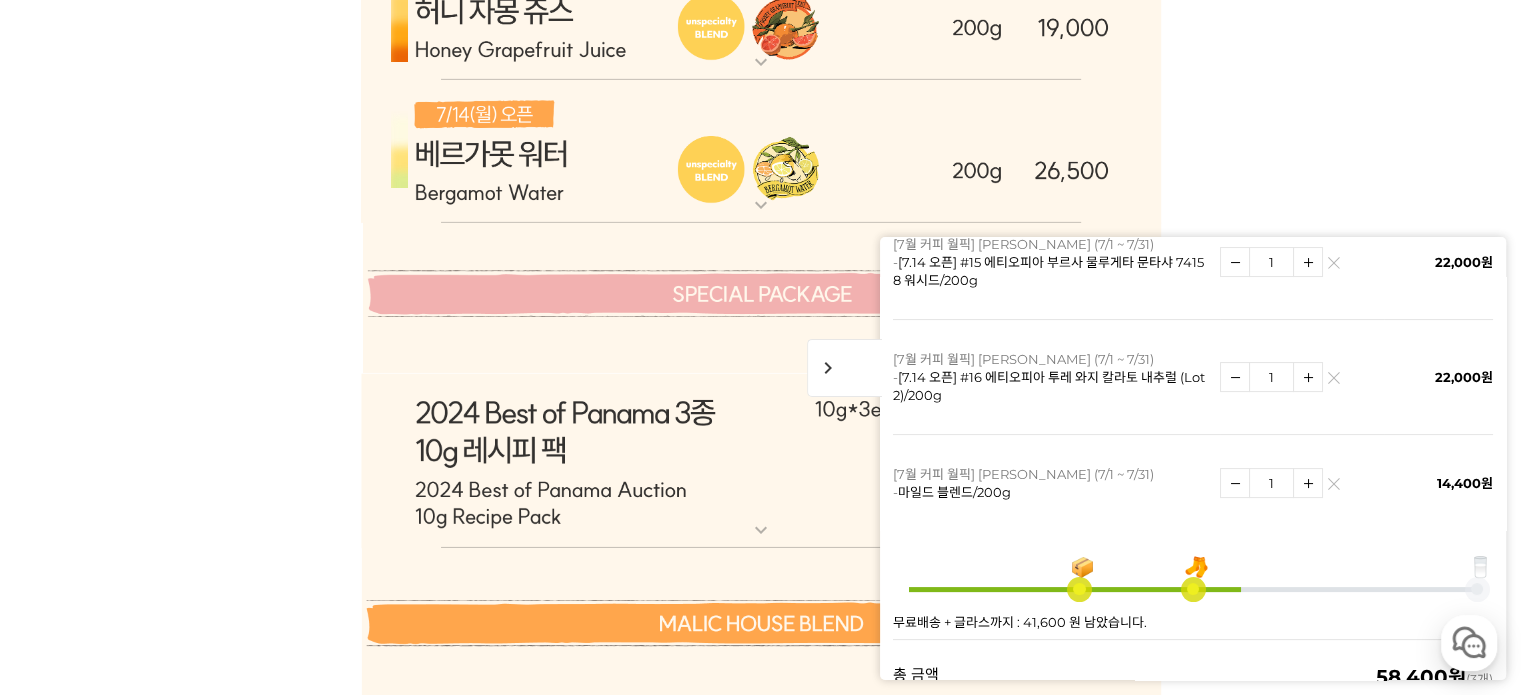 scroll, scrollTop: 491, scrollLeft: 0, axis: vertical 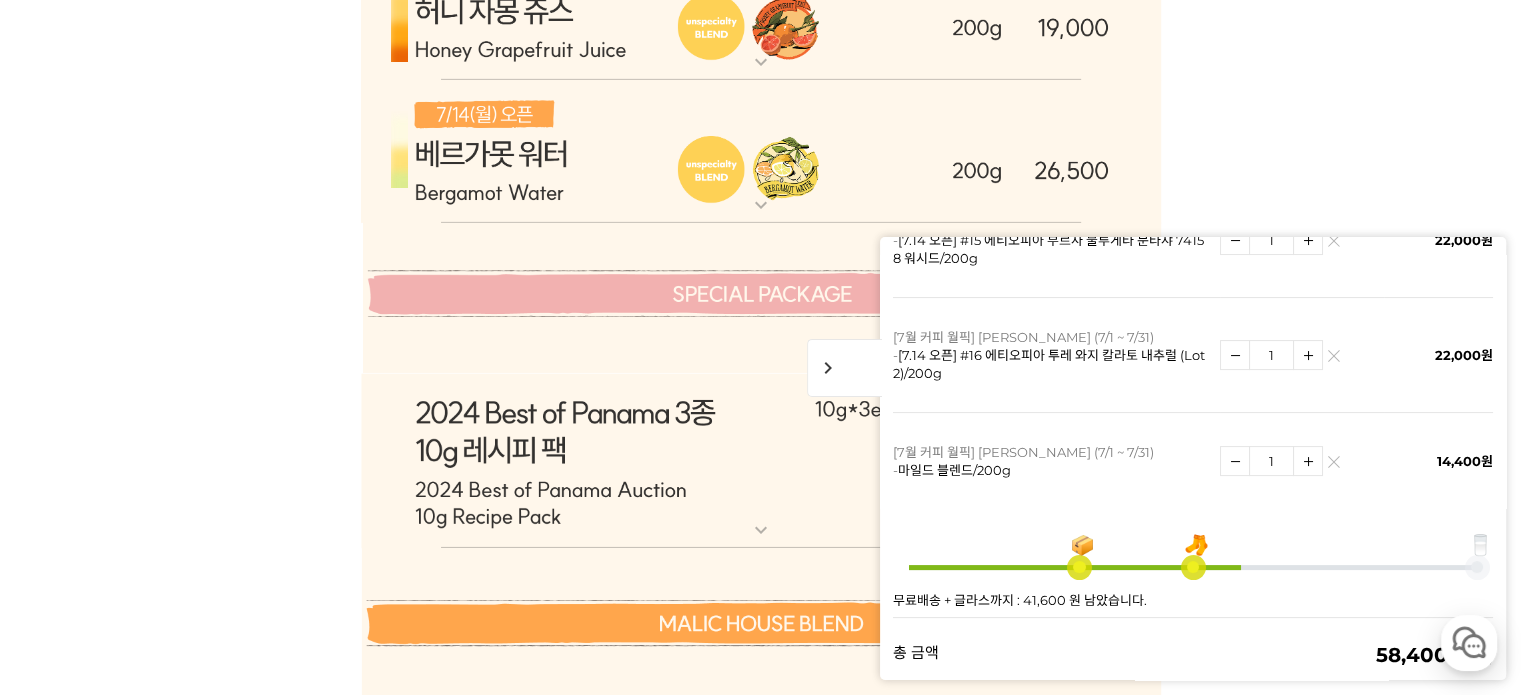 click at bounding box center (761, 298) 